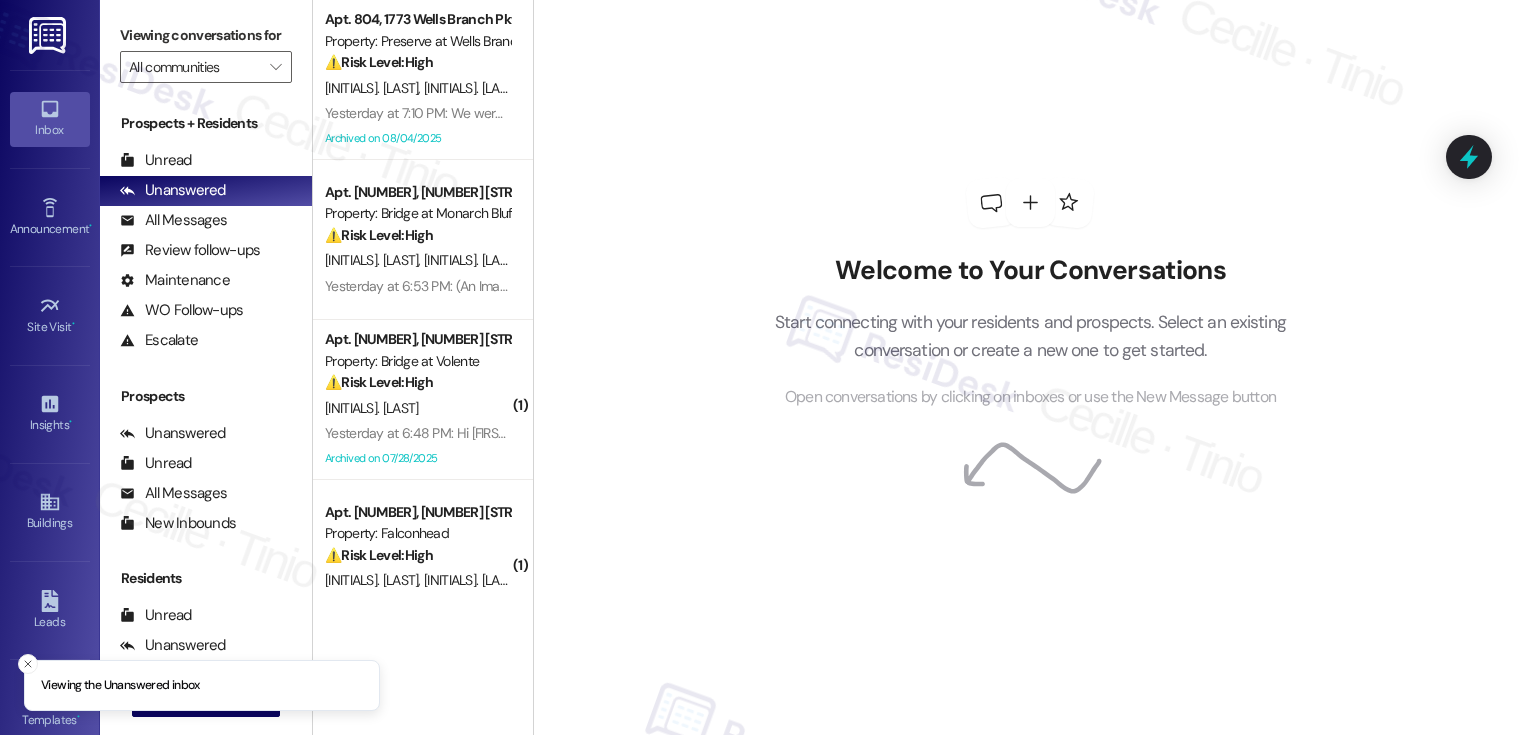 scroll, scrollTop: 0, scrollLeft: 0, axis: both 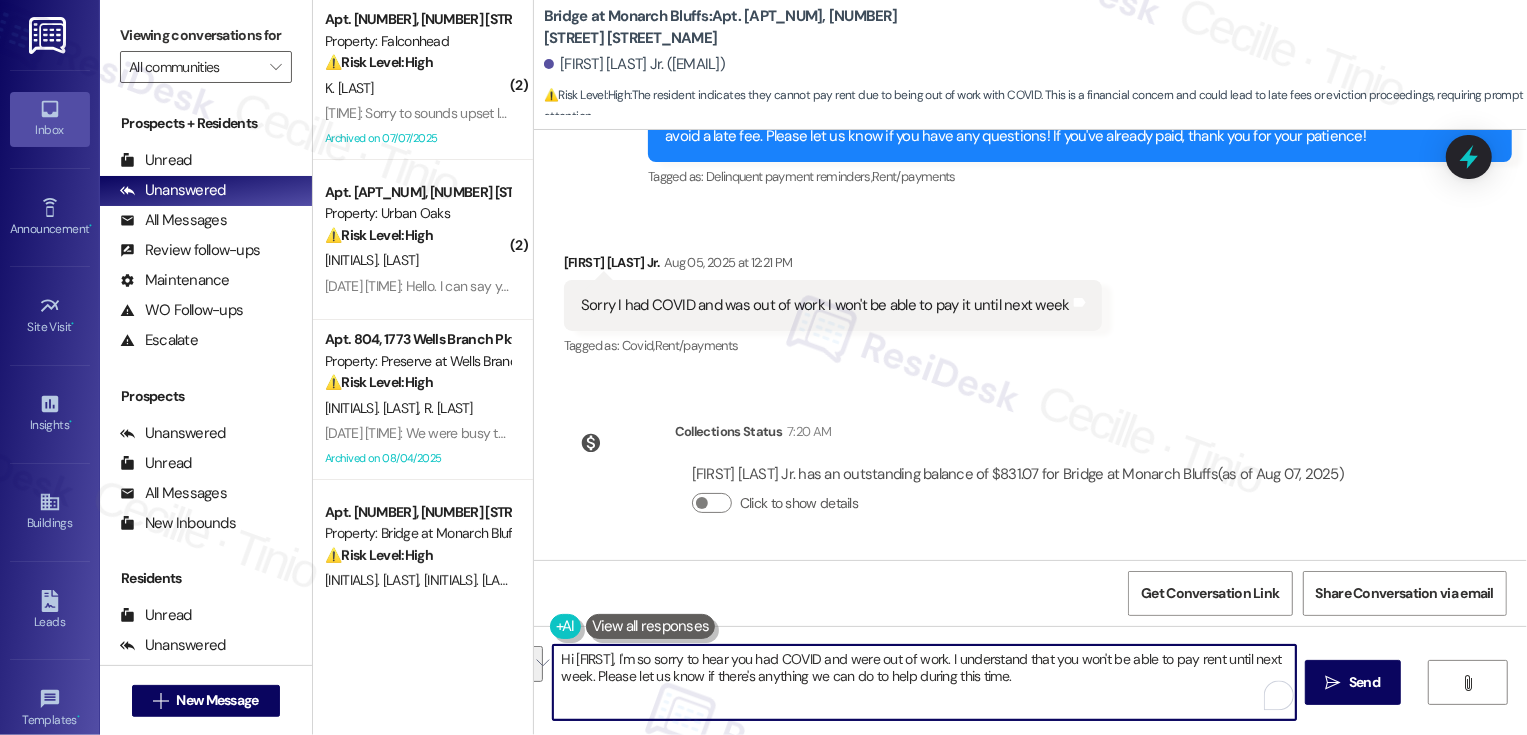 drag, startPoint x: 933, startPoint y: 660, endPoint x: 964, endPoint y: 695, distance: 46.75468 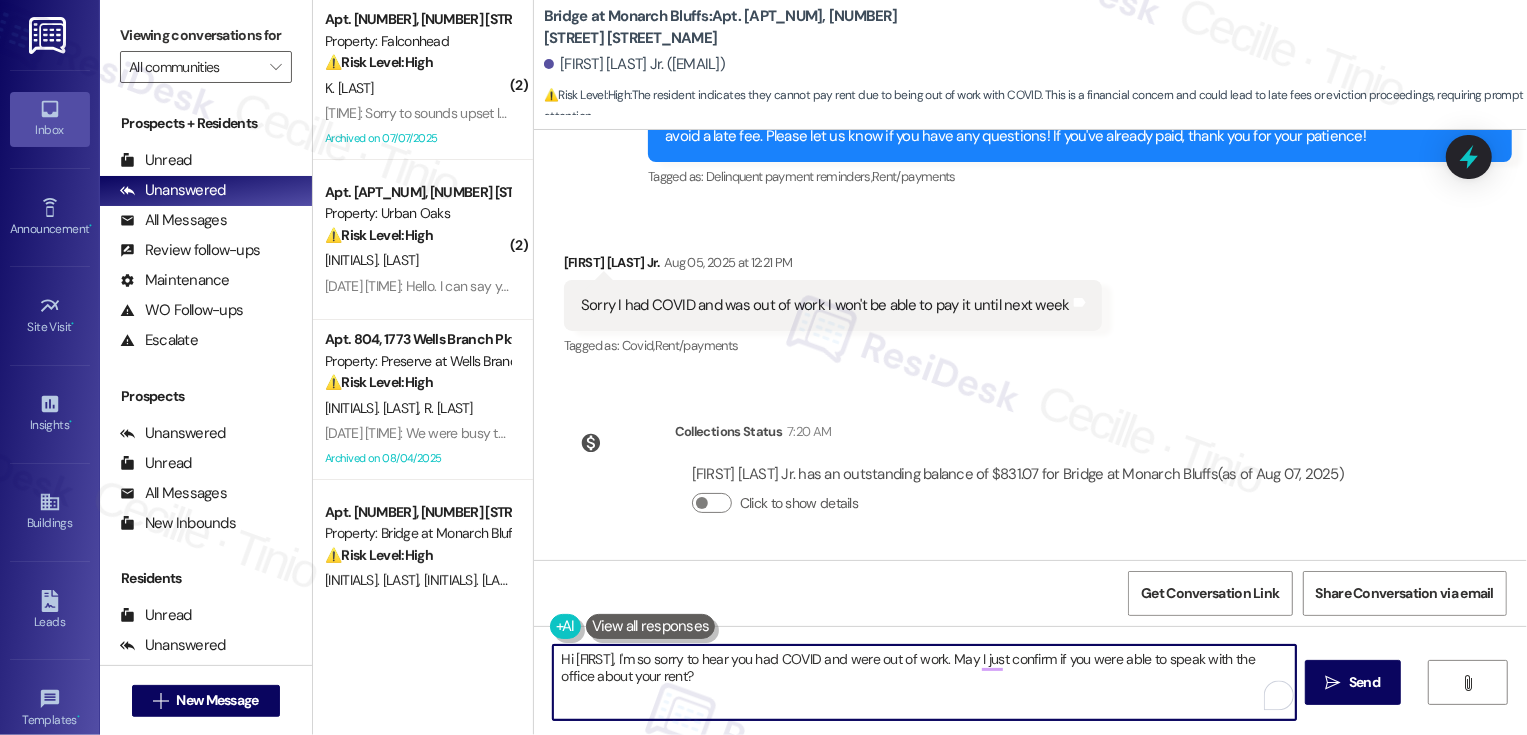 click on "Hi [FIRST], I'm so sorry to hear you had COVID and were out of work. May I just confirm if you were able to speak with the office about your rent?" at bounding box center (924, 682) 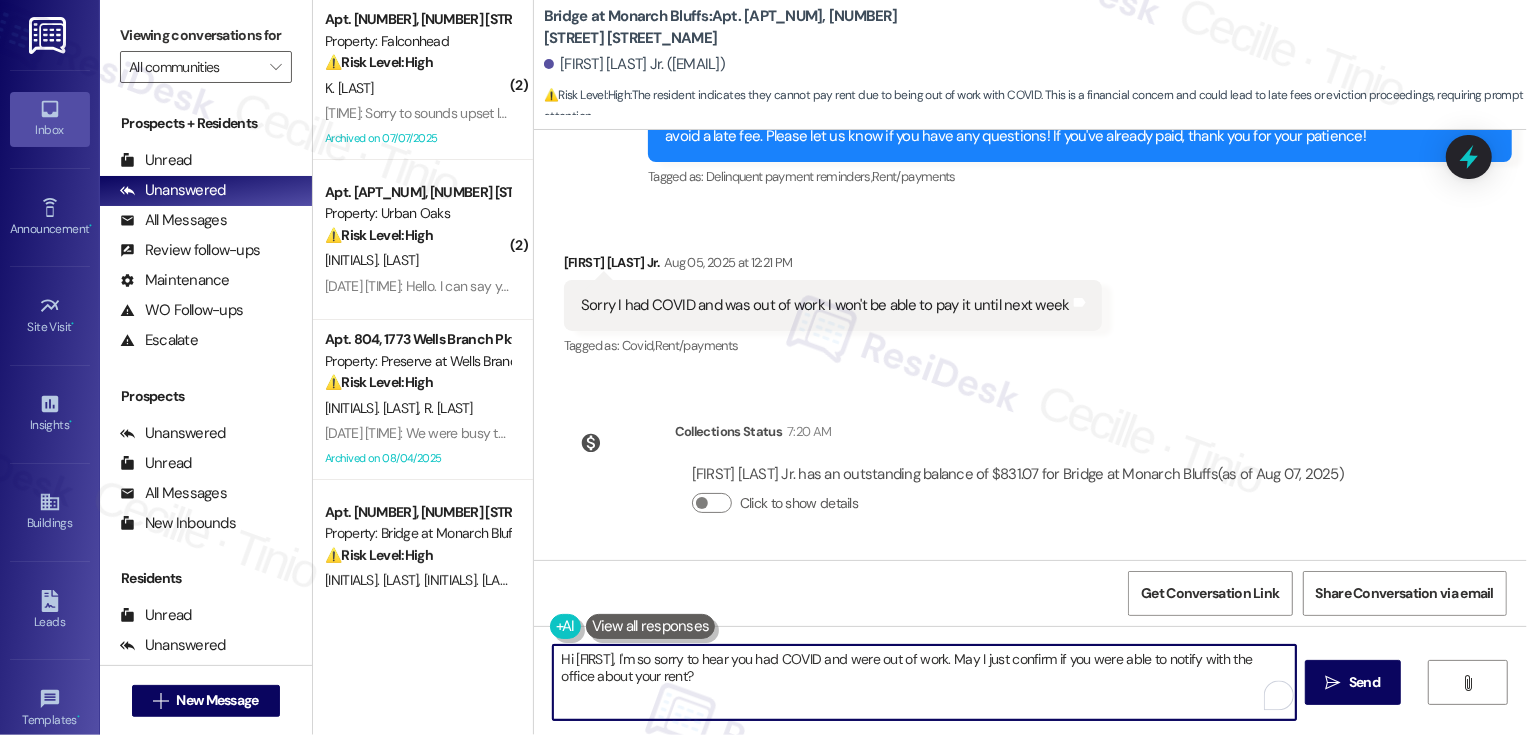 click on "Hi [FIRST], I'm so sorry to hear you had COVID and were out of work. May I just confirm if you were able to notify with the office about your rent?" at bounding box center (924, 682) 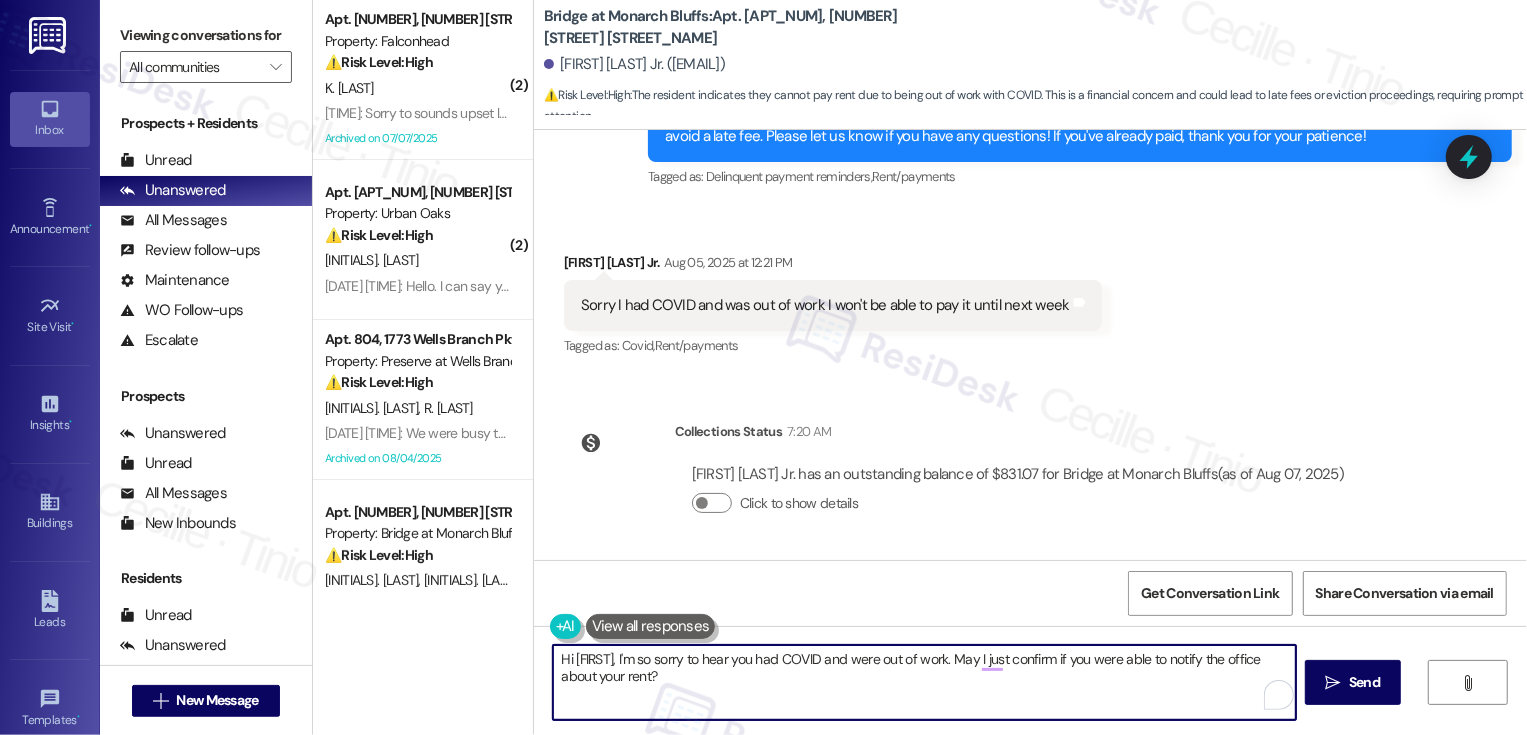 click on "Hi [FIRST], I'm so sorry to hear you had COVID and were out of work. May I just confirm if you were able to notify the office about your rent?" at bounding box center [924, 682] 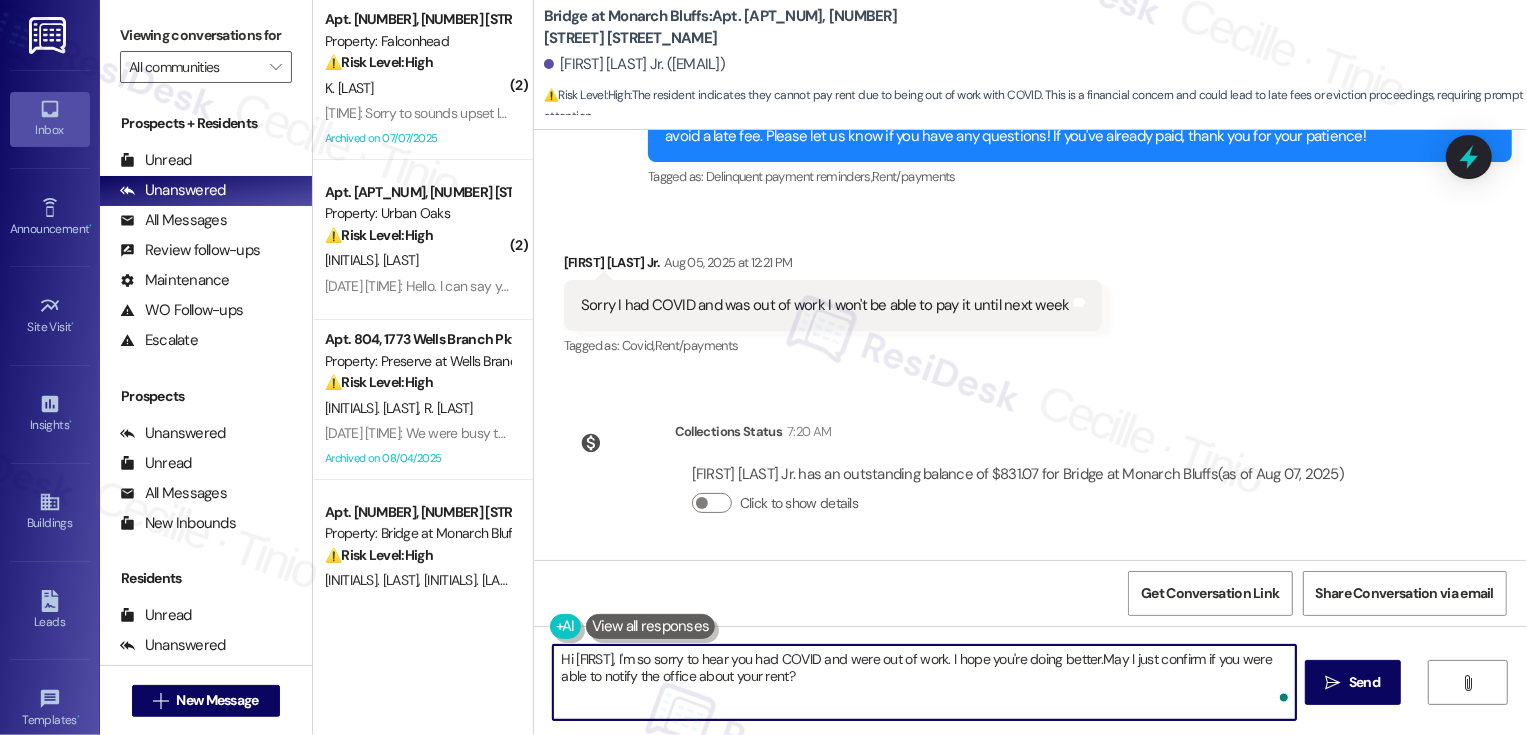 type on "Hi [FIRST], I'm so sorry to hear you had COVID and were out of work. I hope you're doing better. May I just confirm if you were able to notify the office about your rent?" 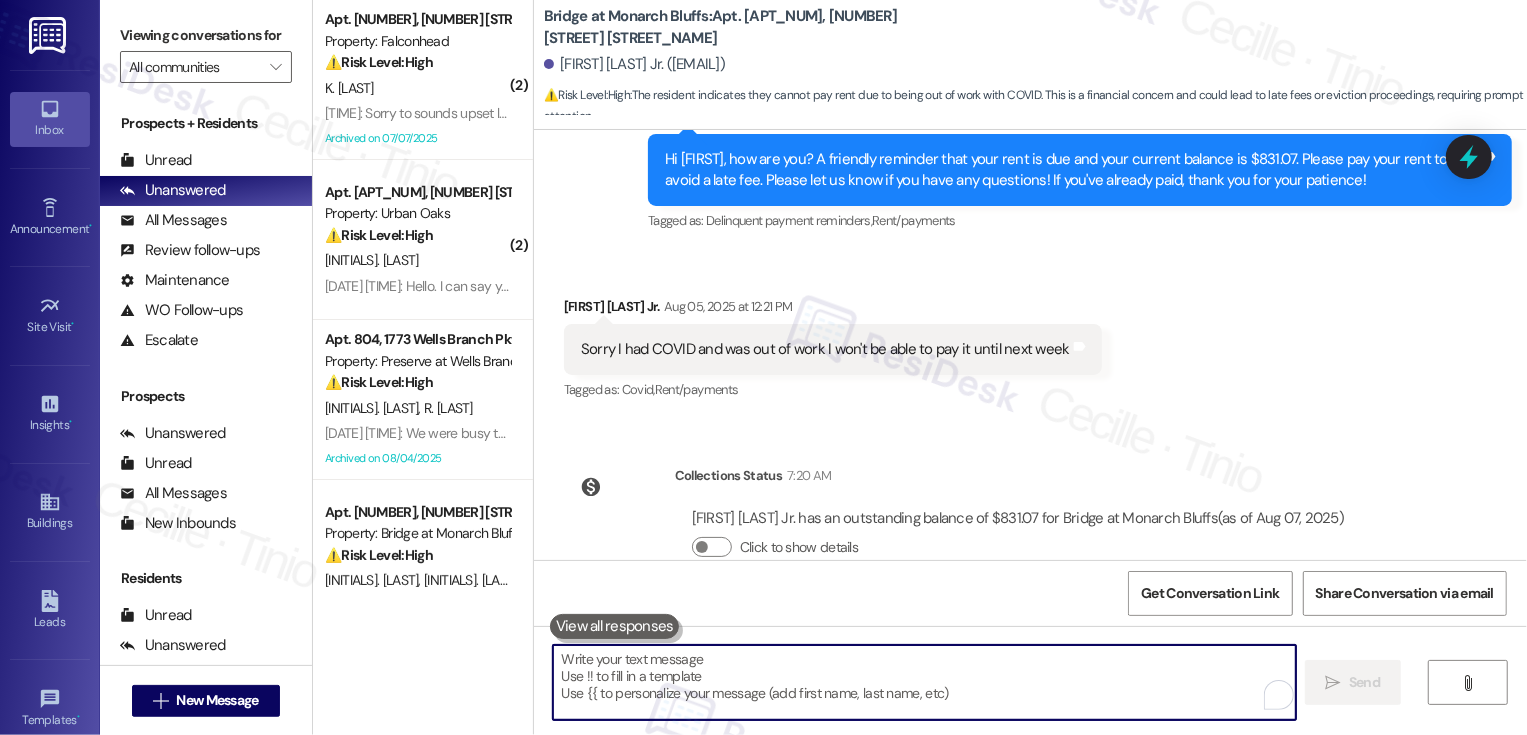 scroll, scrollTop: 810, scrollLeft: 0, axis: vertical 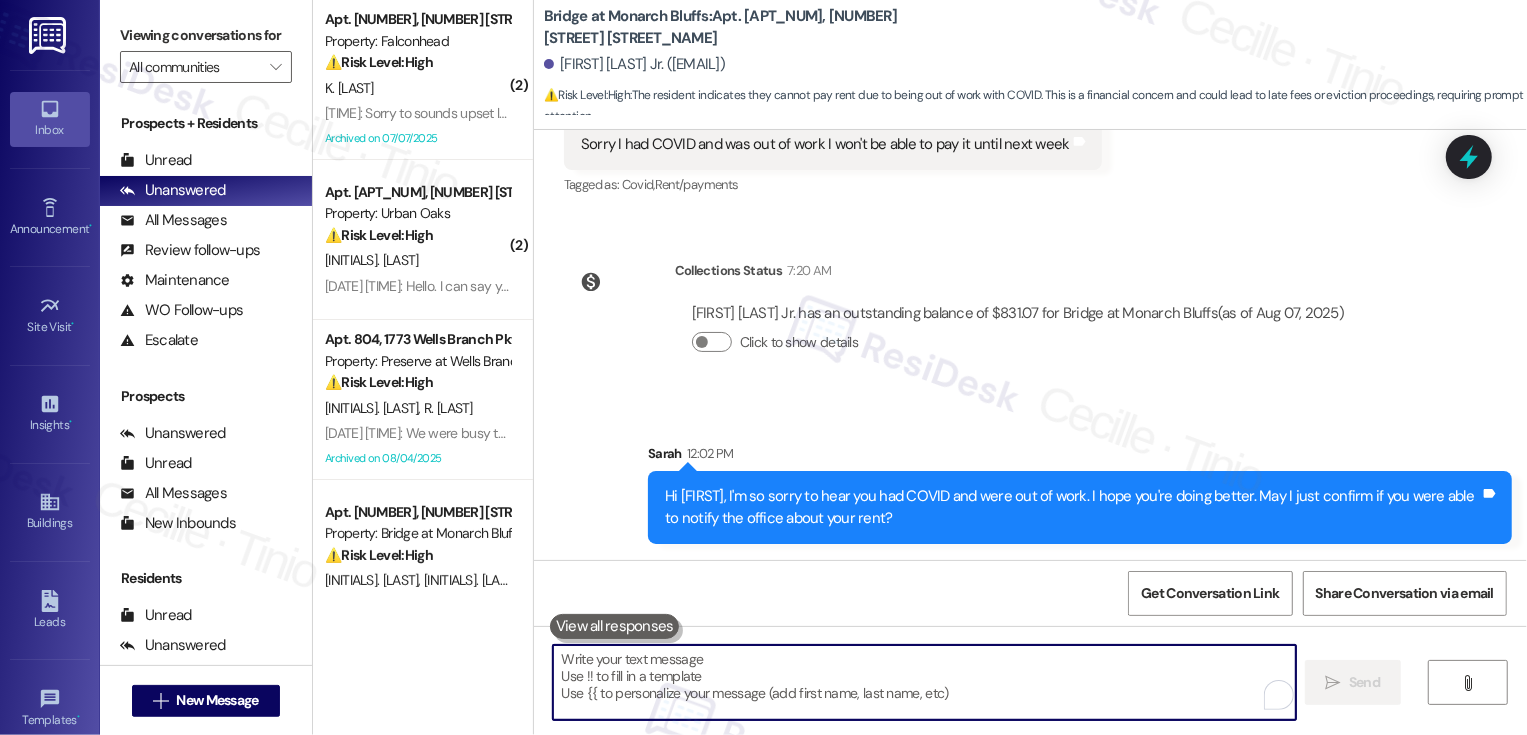 type 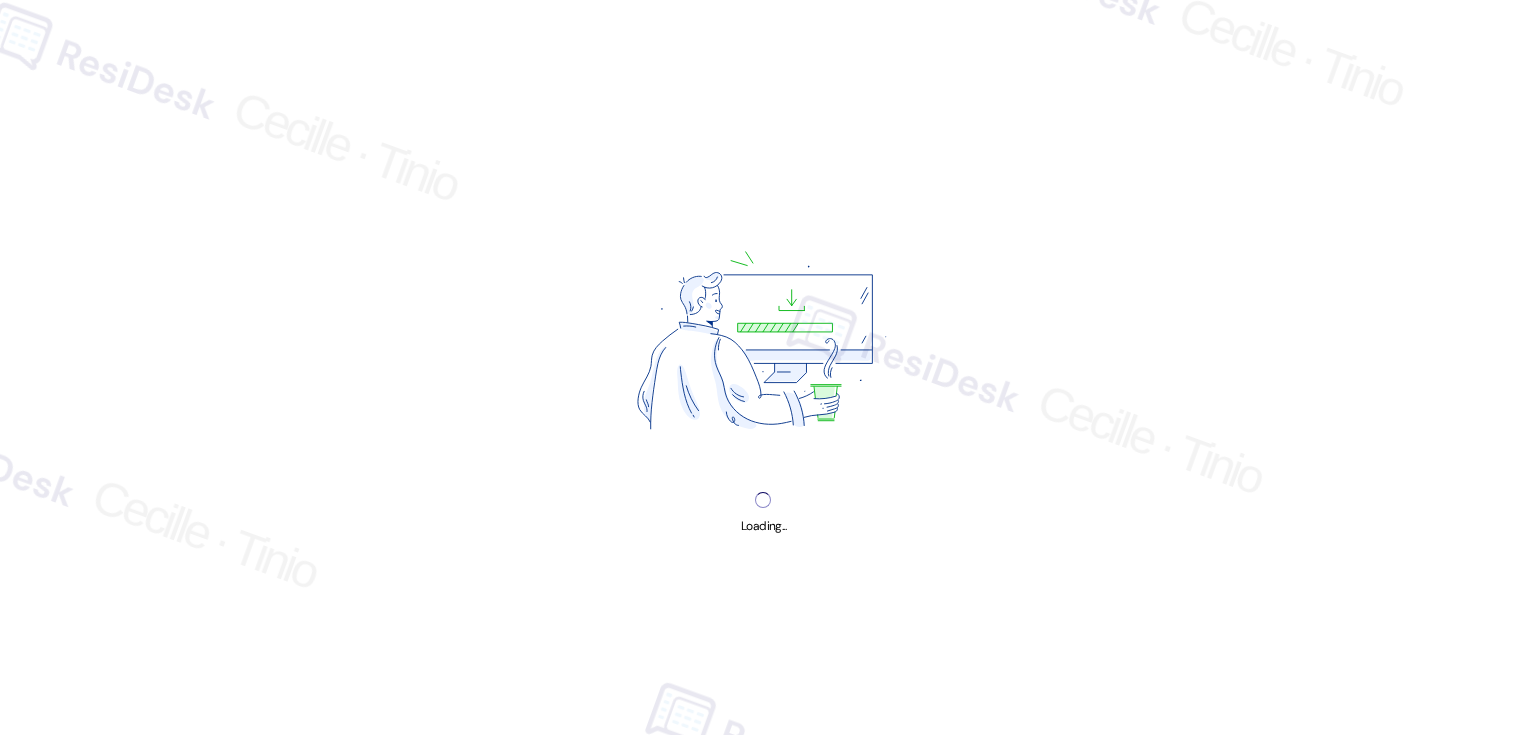 scroll, scrollTop: 0, scrollLeft: 0, axis: both 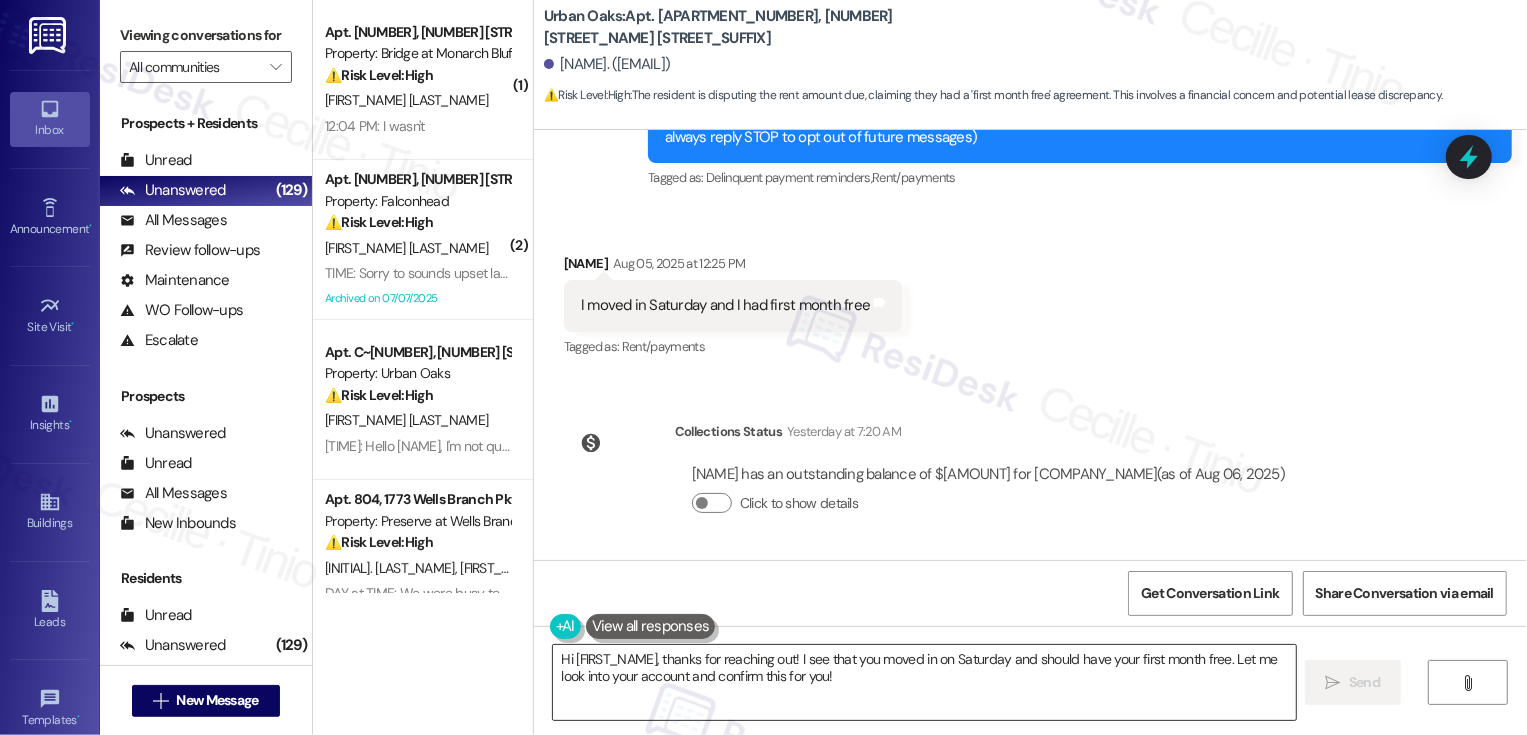 click on "Hi [FIRST_NAME], thanks for reaching out! I see that you moved in on Saturday and should have your first month free. Let me look into your account and confirm this for you!" at bounding box center (924, 682) 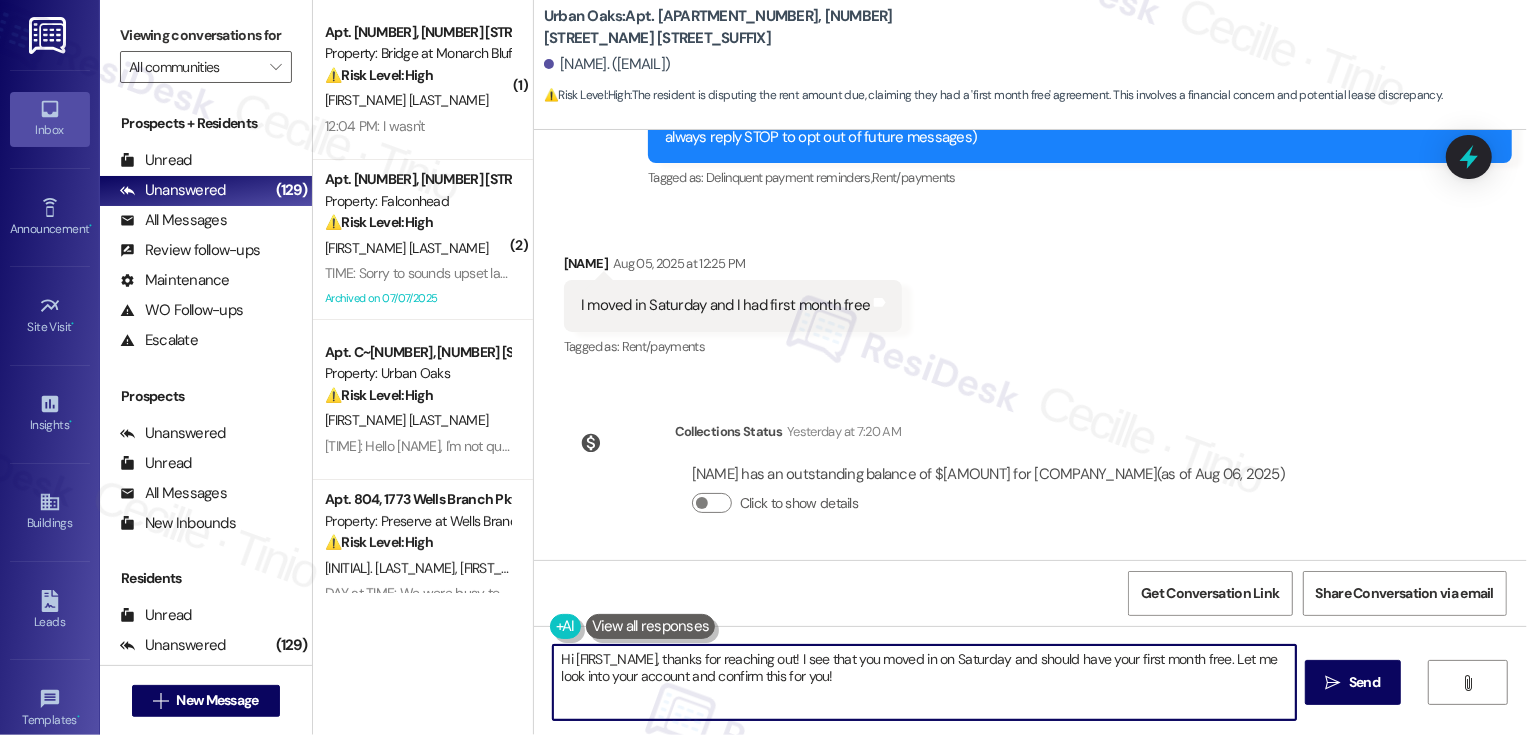 click on "Hi [FIRST_NAME], thanks for reaching out! I see that you moved in on Saturday and should have your first month free. Let me look into your account and confirm this for you!" at bounding box center (924, 682) 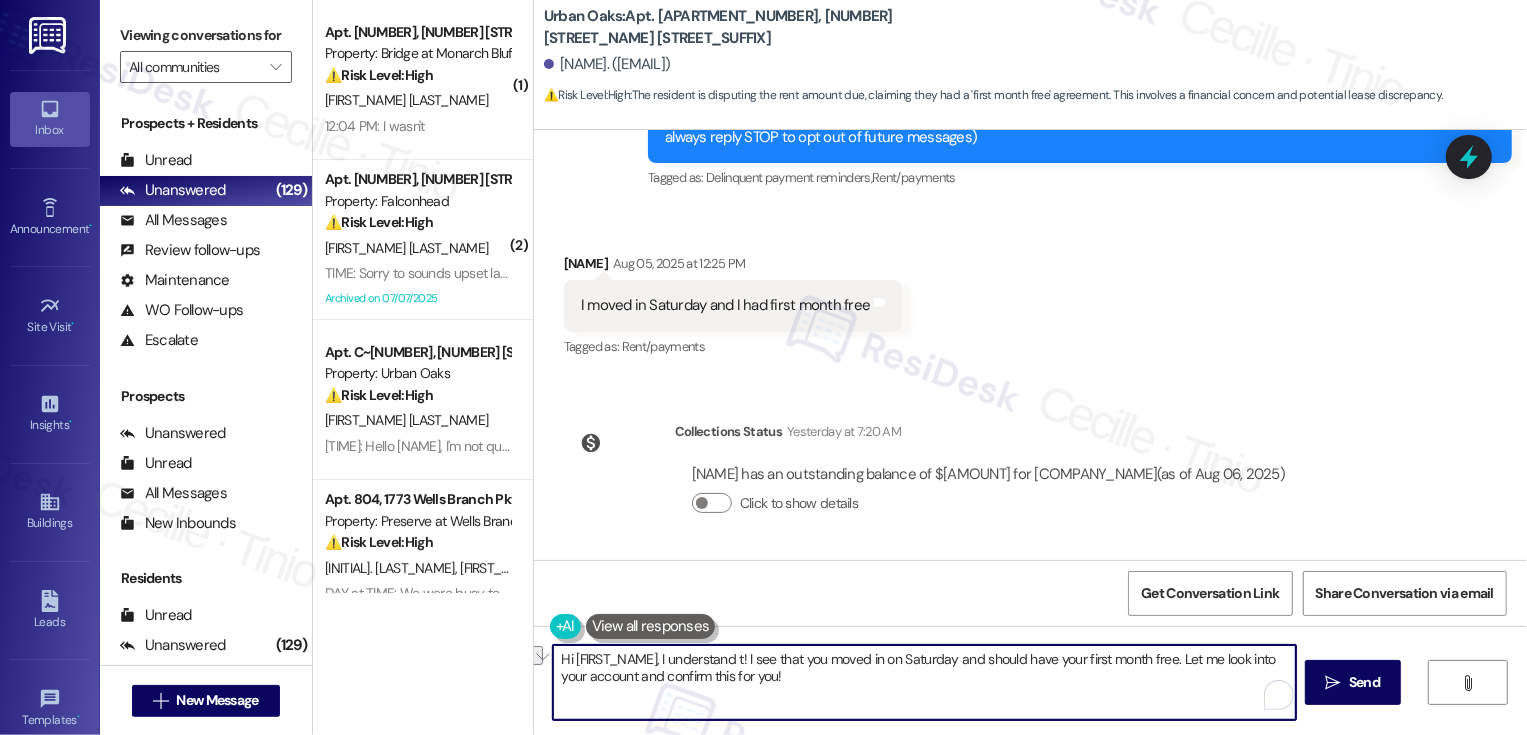 drag, startPoint x: 729, startPoint y: 658, endPoint x: 770, endPoint y: 656, distance: 41.04875 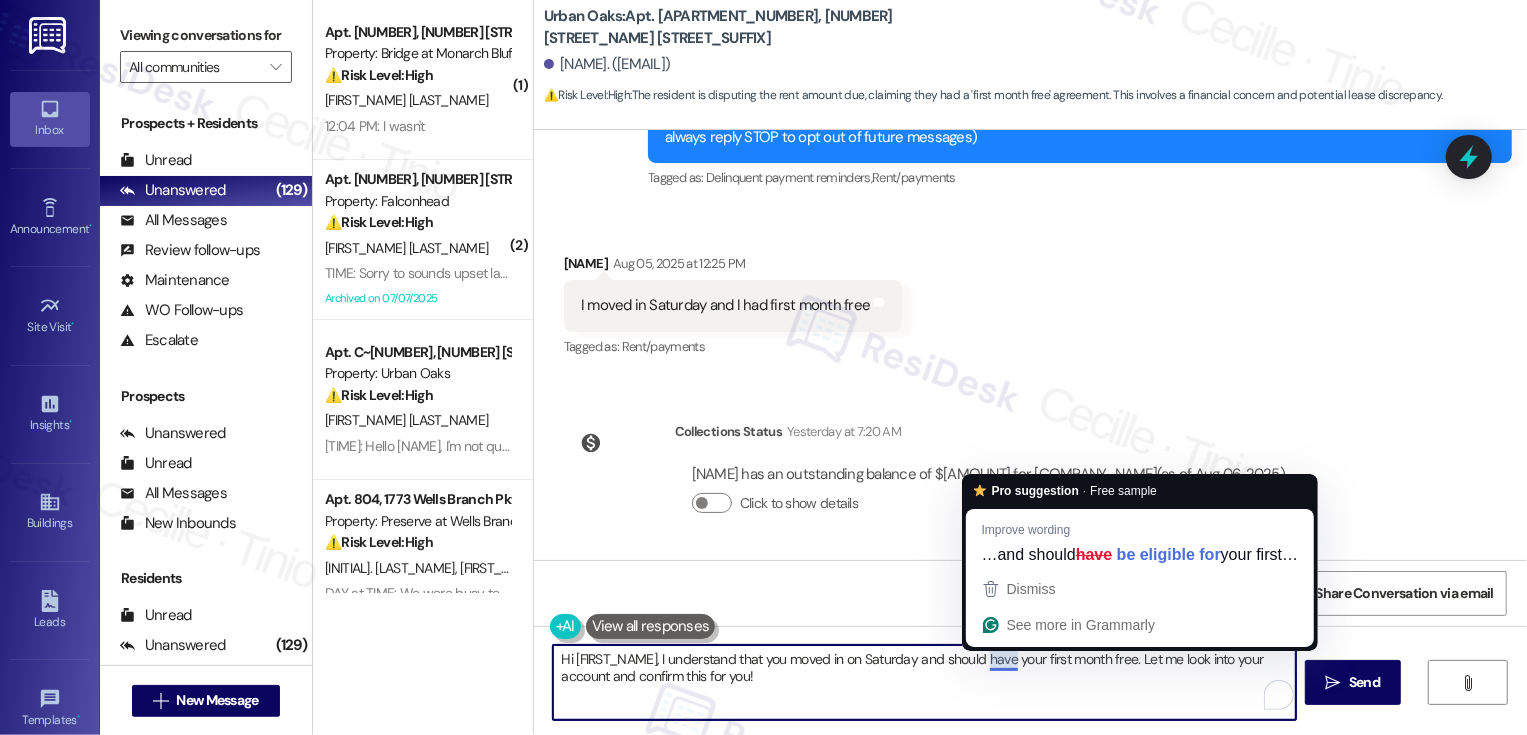 click on "Hi [FIRST_NAME], I understand that you moved in on Saturday and should have your first month free. Let me look into your account and confirm this for you!" at bounding box center (924, 682) 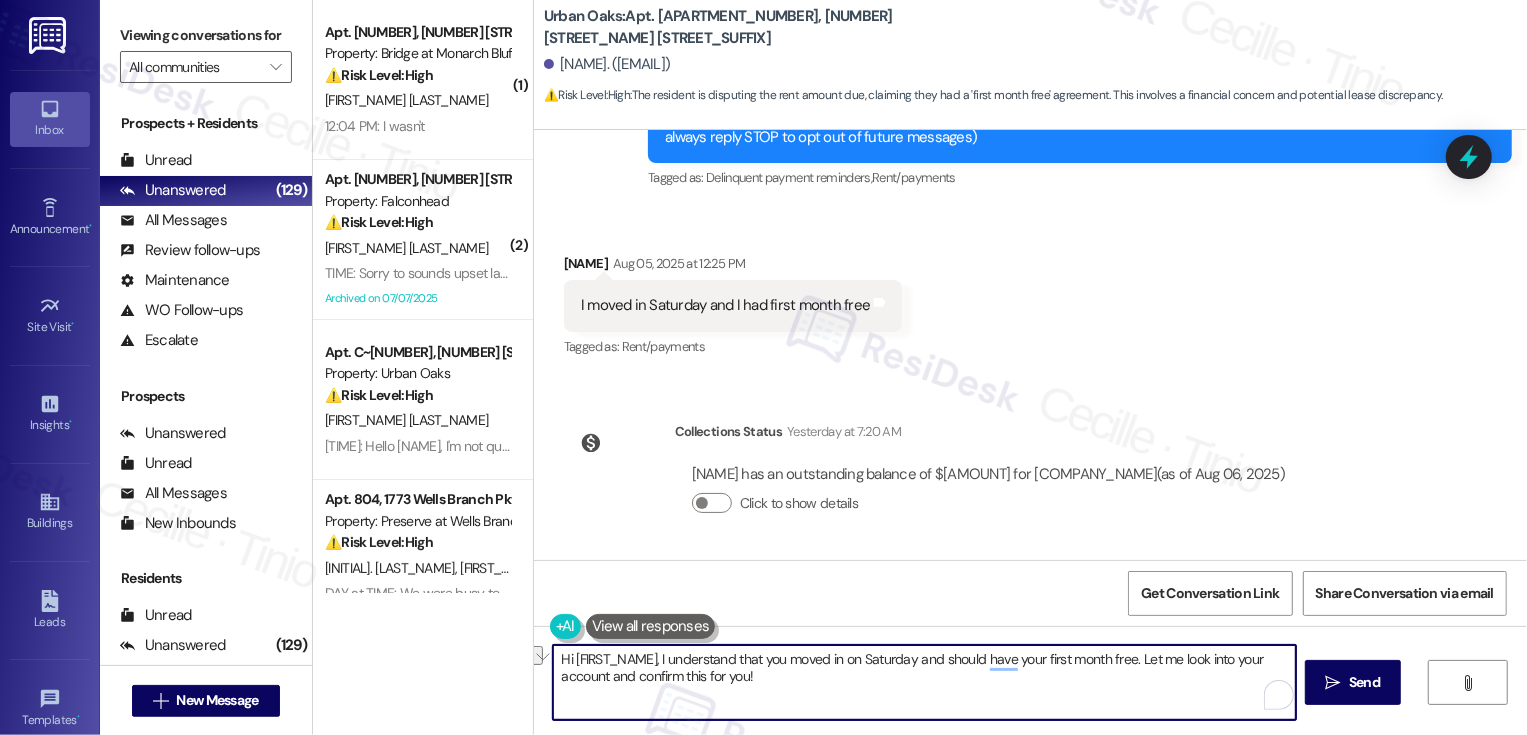 drag, startPoint x: 918, startPoint y: 660, endPoint x: 1124, endPoint y: 665, distance: 206.06067 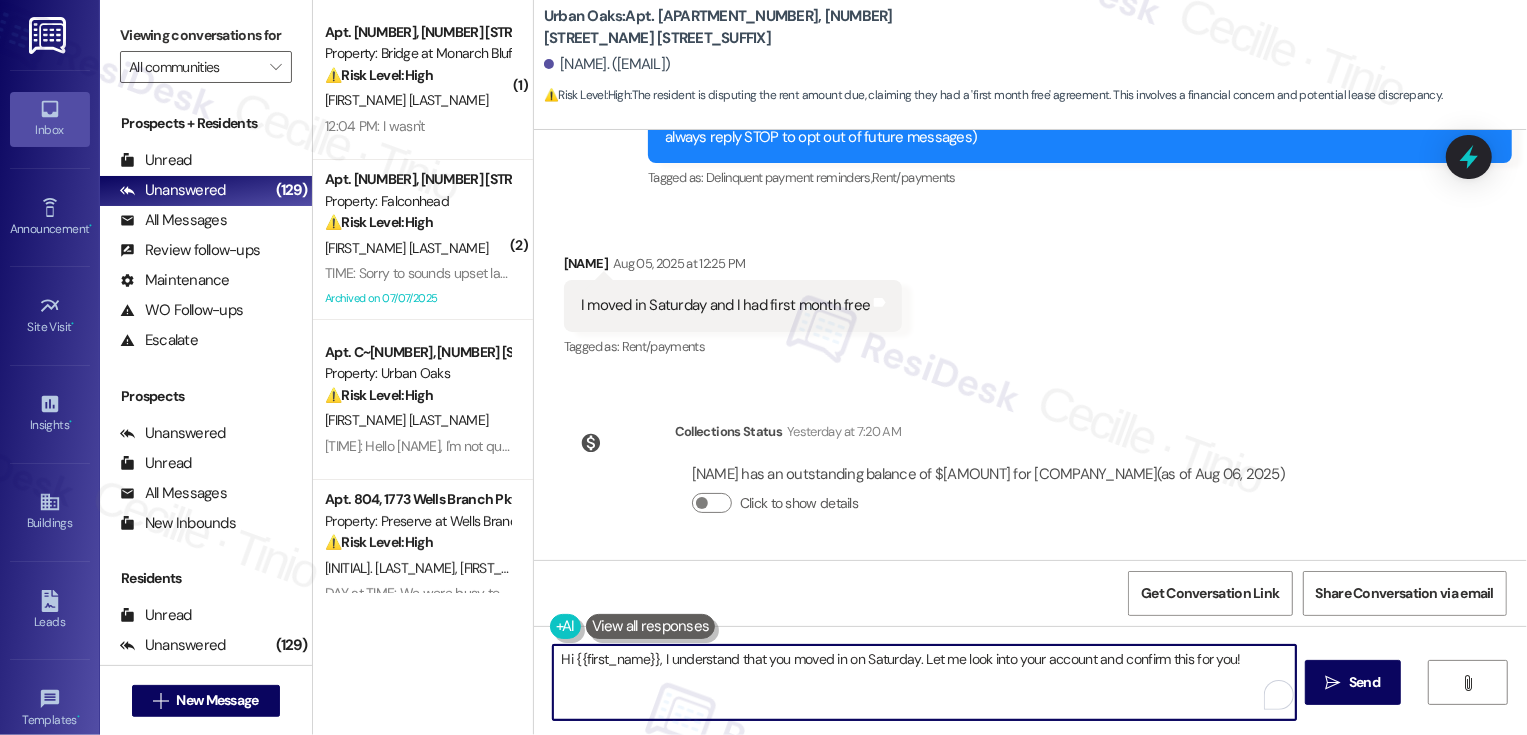 click on "Hi {{first_name}}, I understand that you moved in on Saturday. Let me look into your account and confirm this for you!" at bounding box center [924, 682] 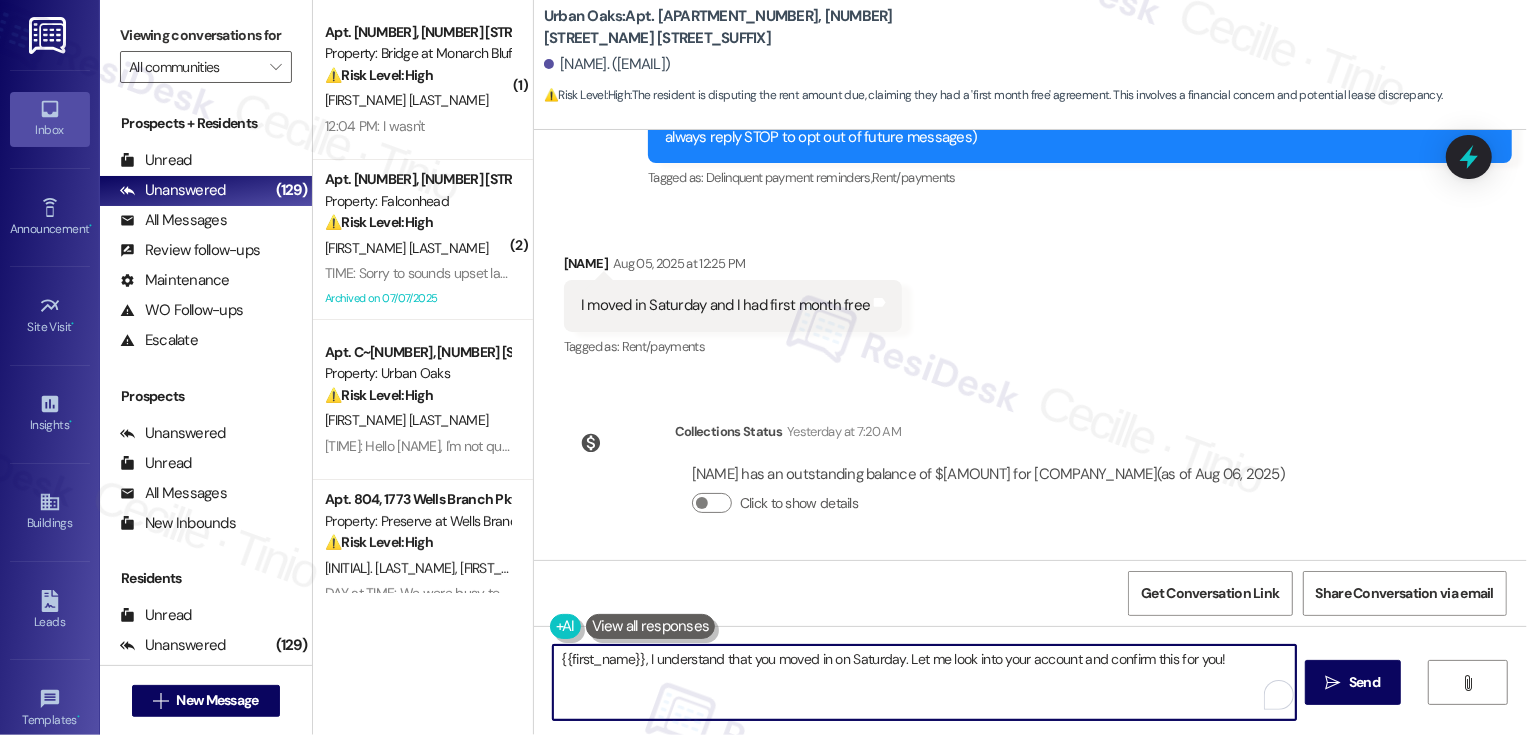 click on "{{first_name}}, I understand that you moved in on Saturday. Let me look into your account and confirm this for you!" at bounding box center [924, 682] 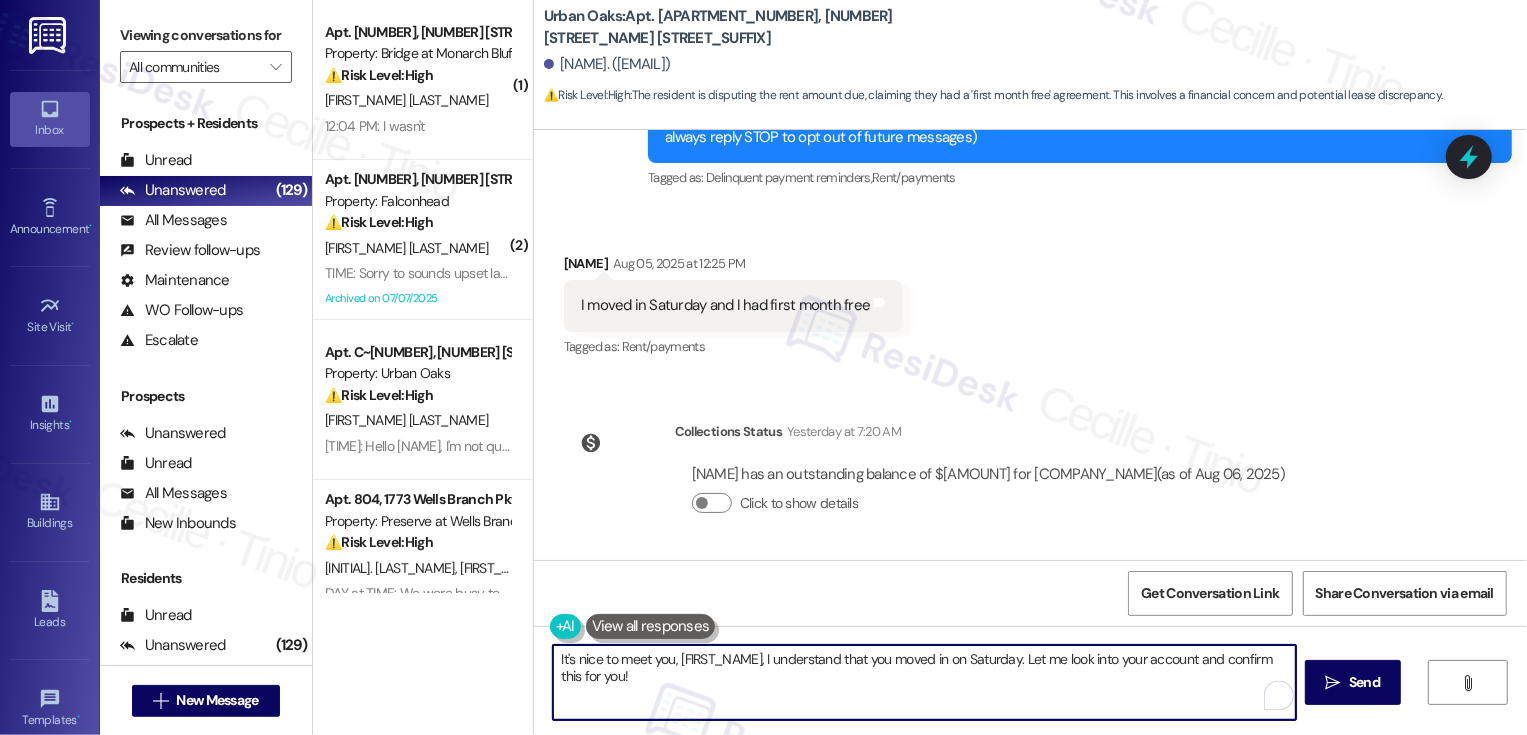 click on "It's nice to meet you, [FIRST_NAME], I understand that you moved in on Saturday. Let me look into your account and confirm this for you!" at bounding box center [924, 682] 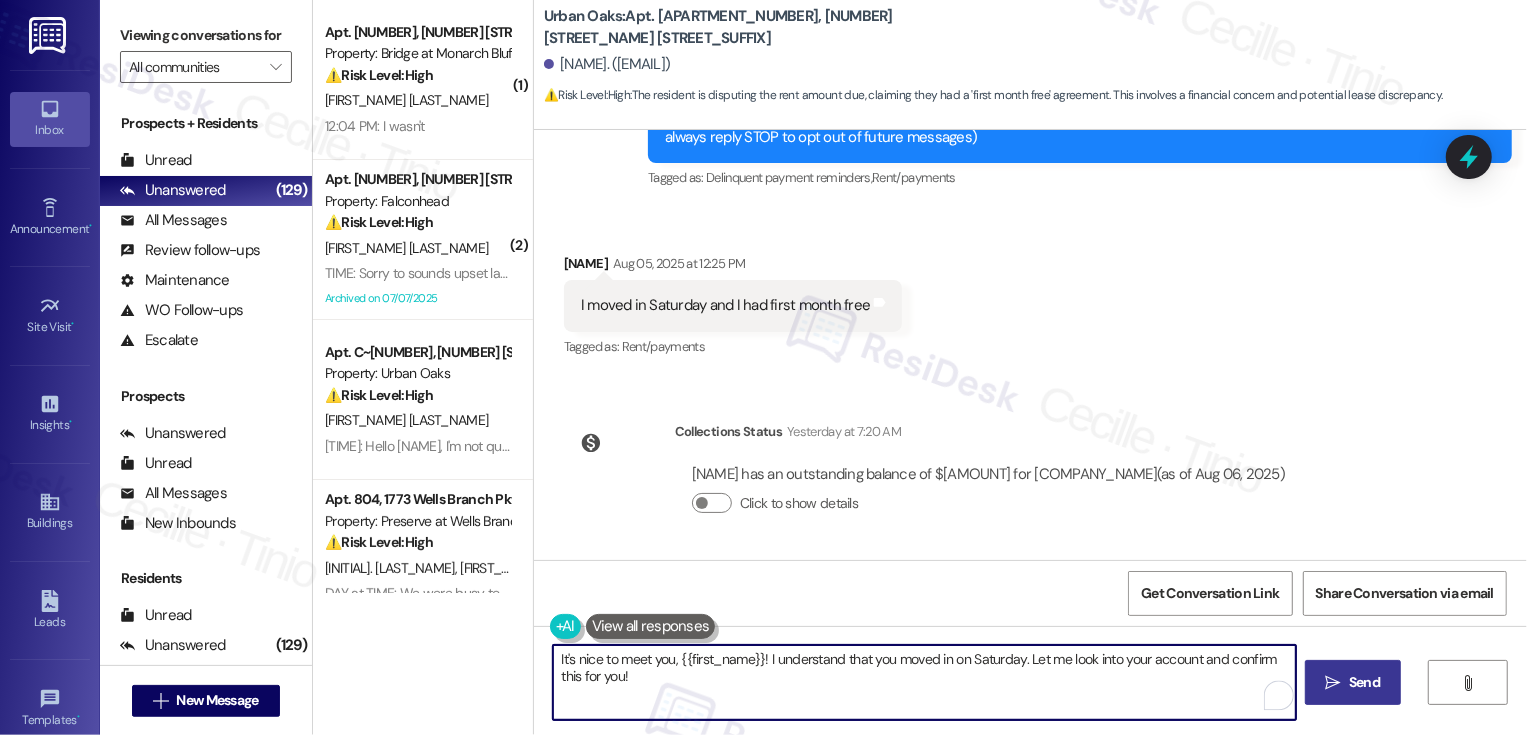 type on "It's nice to meet you, {{first_name}}! I understand that you moved in on Saturday. Let me look into your account and confirm this for you!" 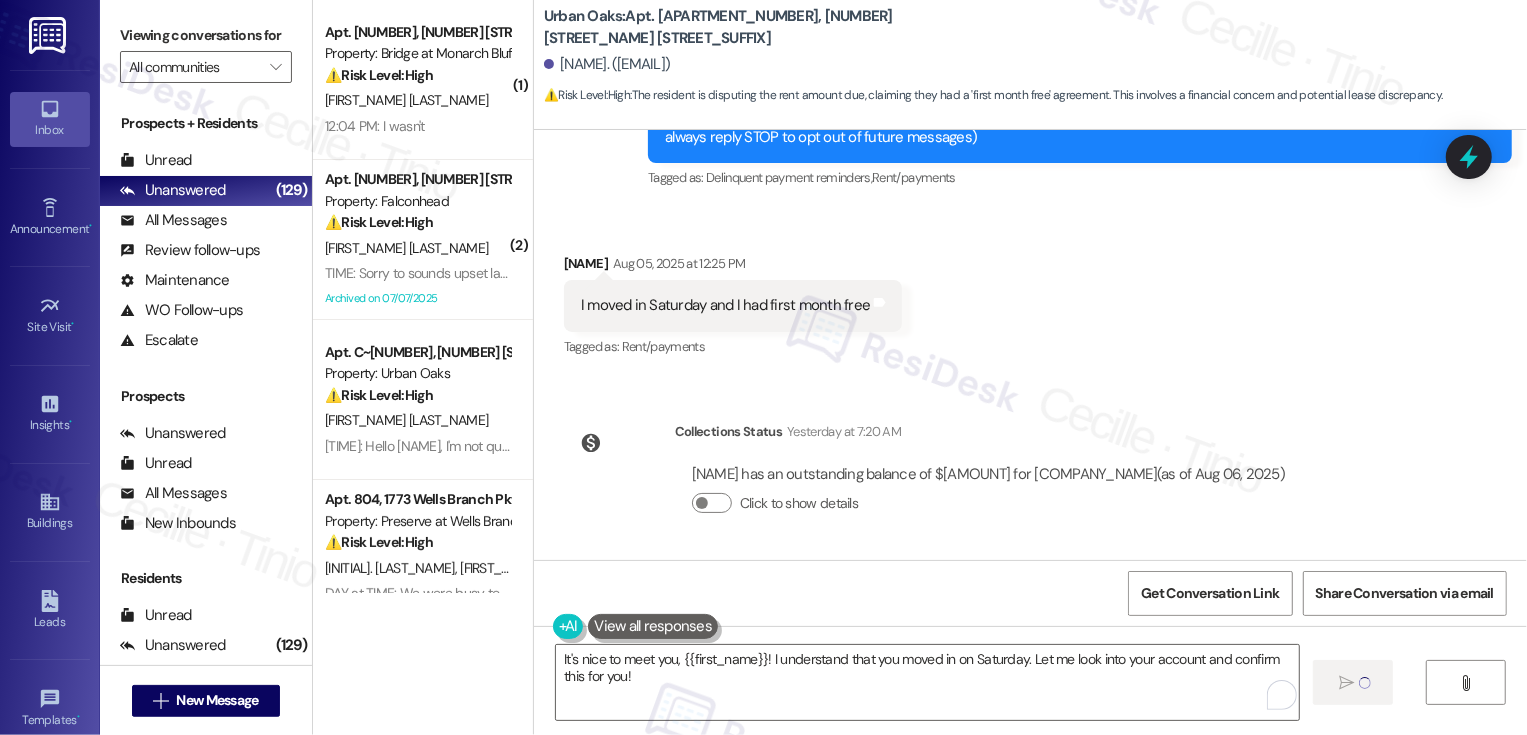 type 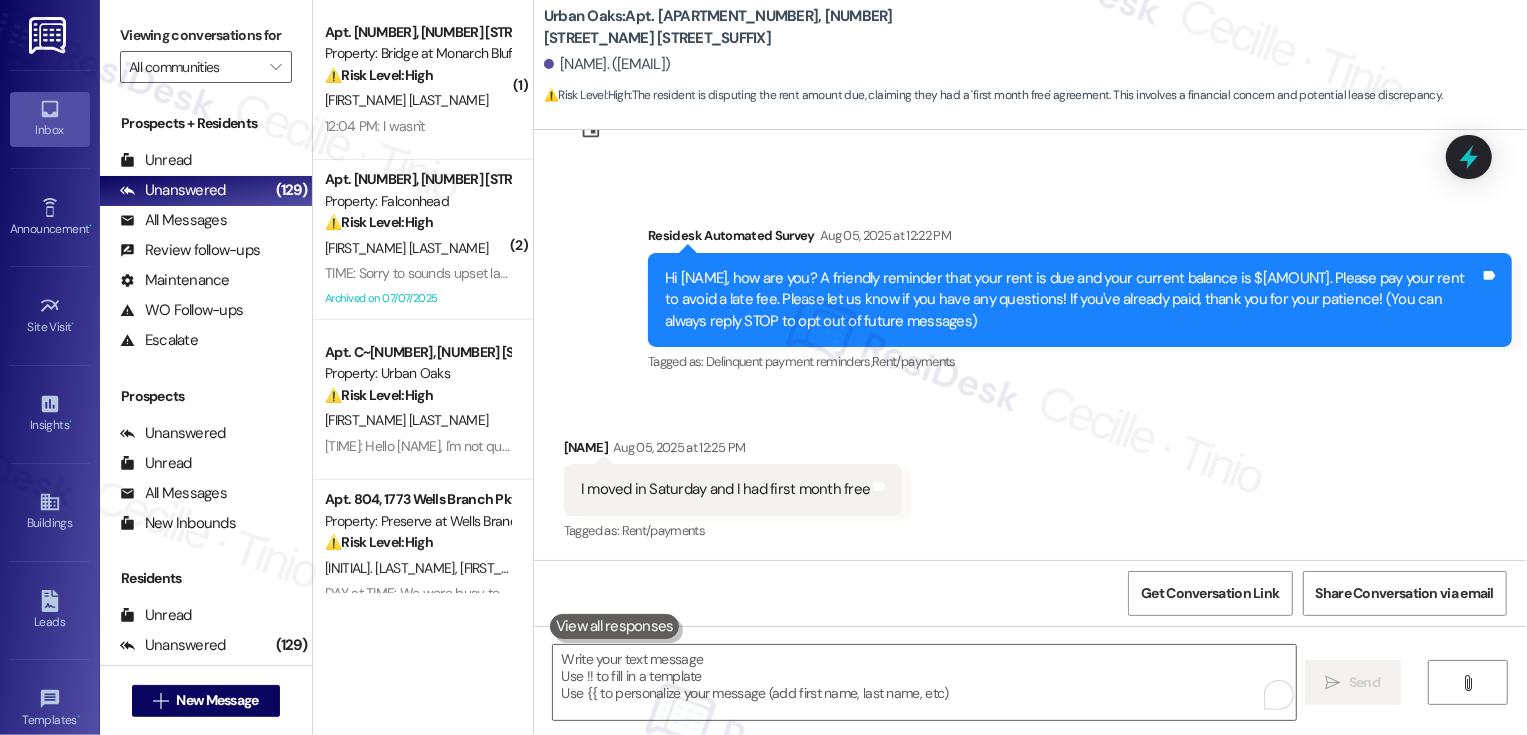 scroll, scrollTop: 408, scrollLeft: 0, axis: vertical 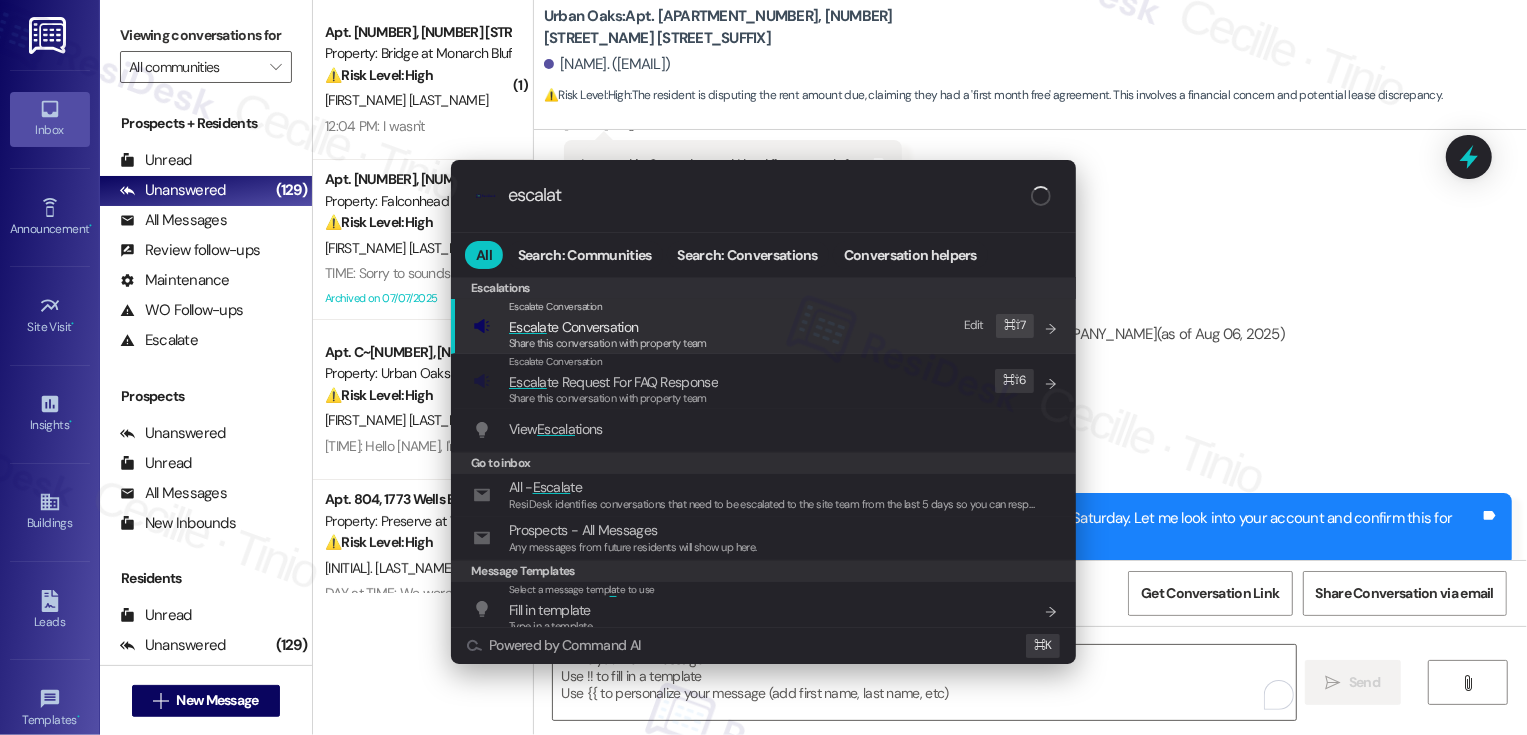 type on "escalate" 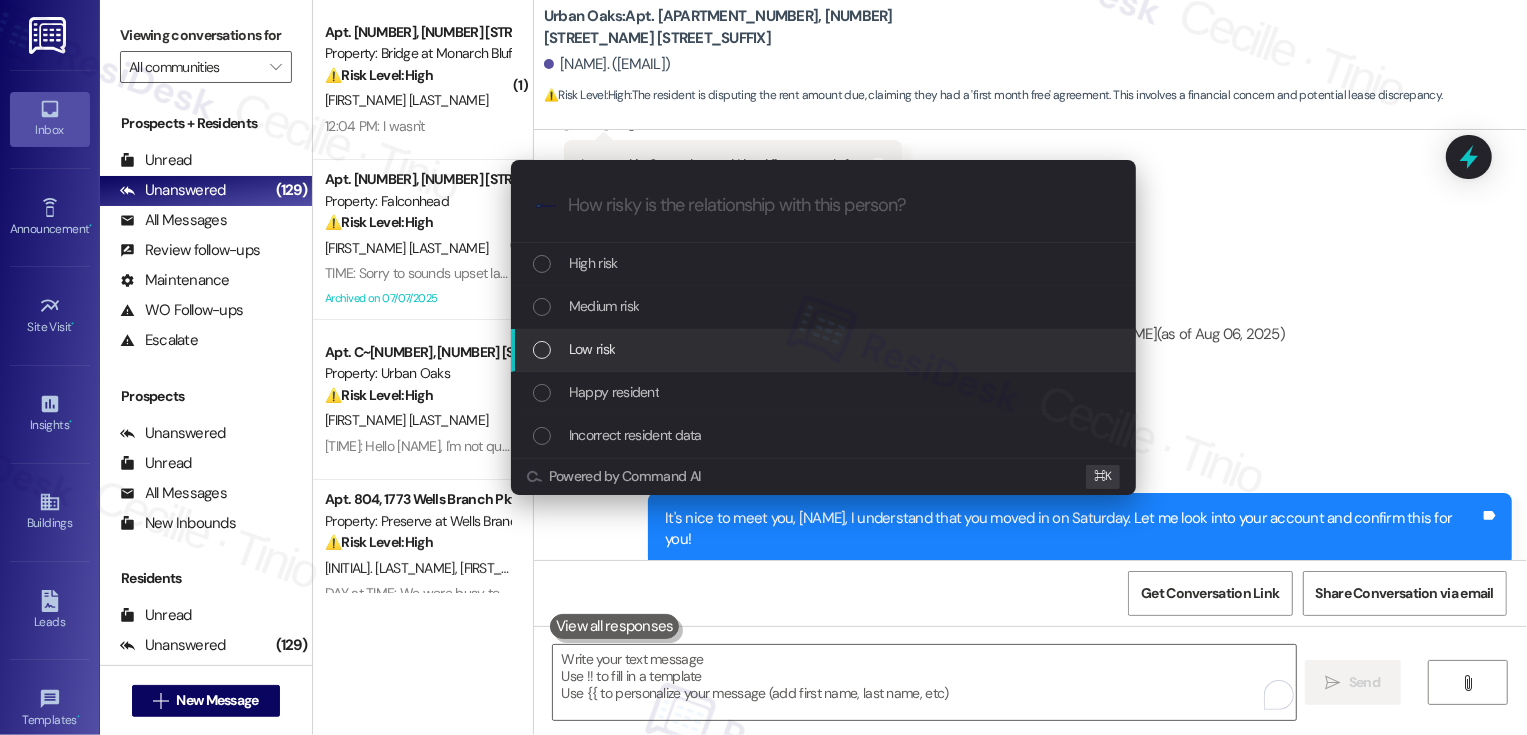 click on "Low risk" at bounding box center (592, 349) 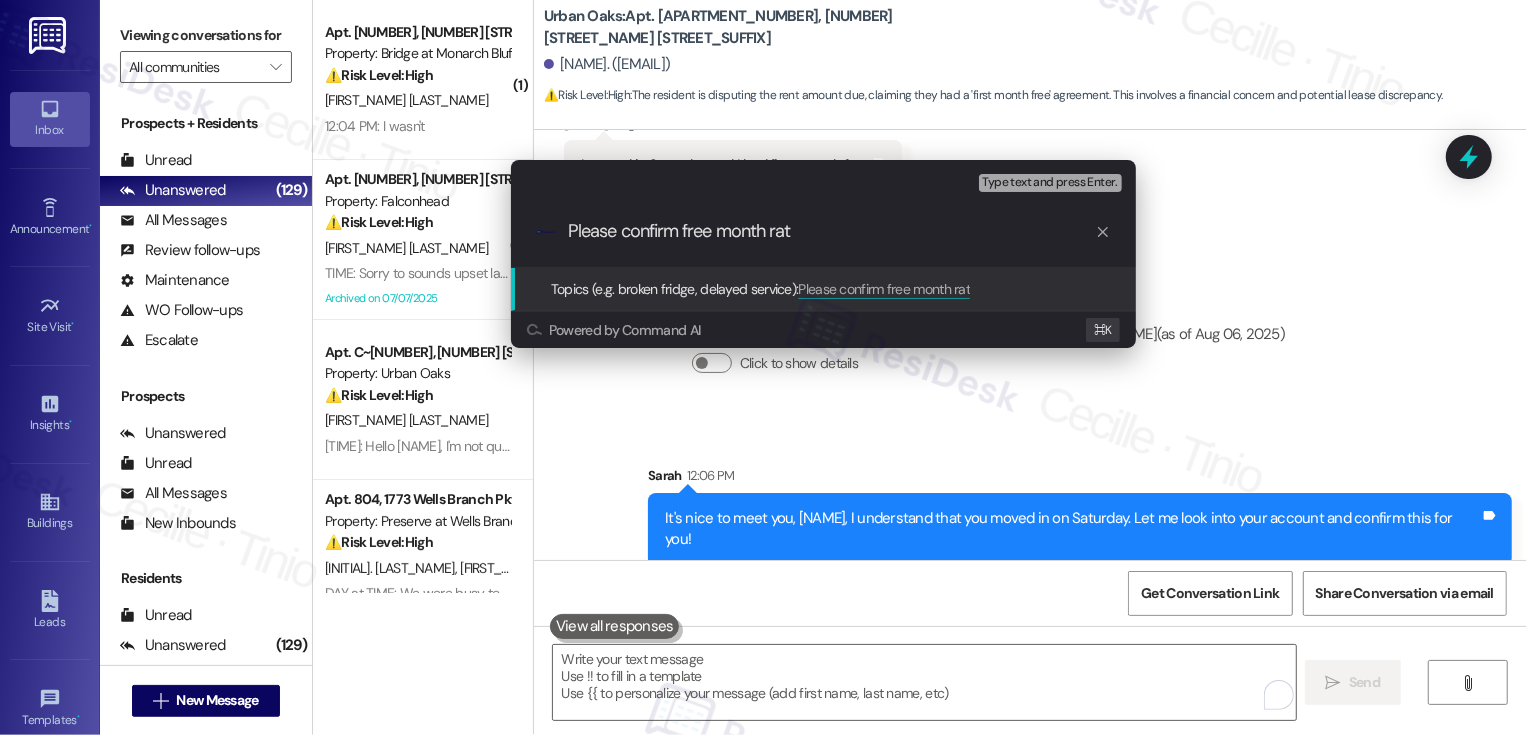 type on "Please confirm free month rate" 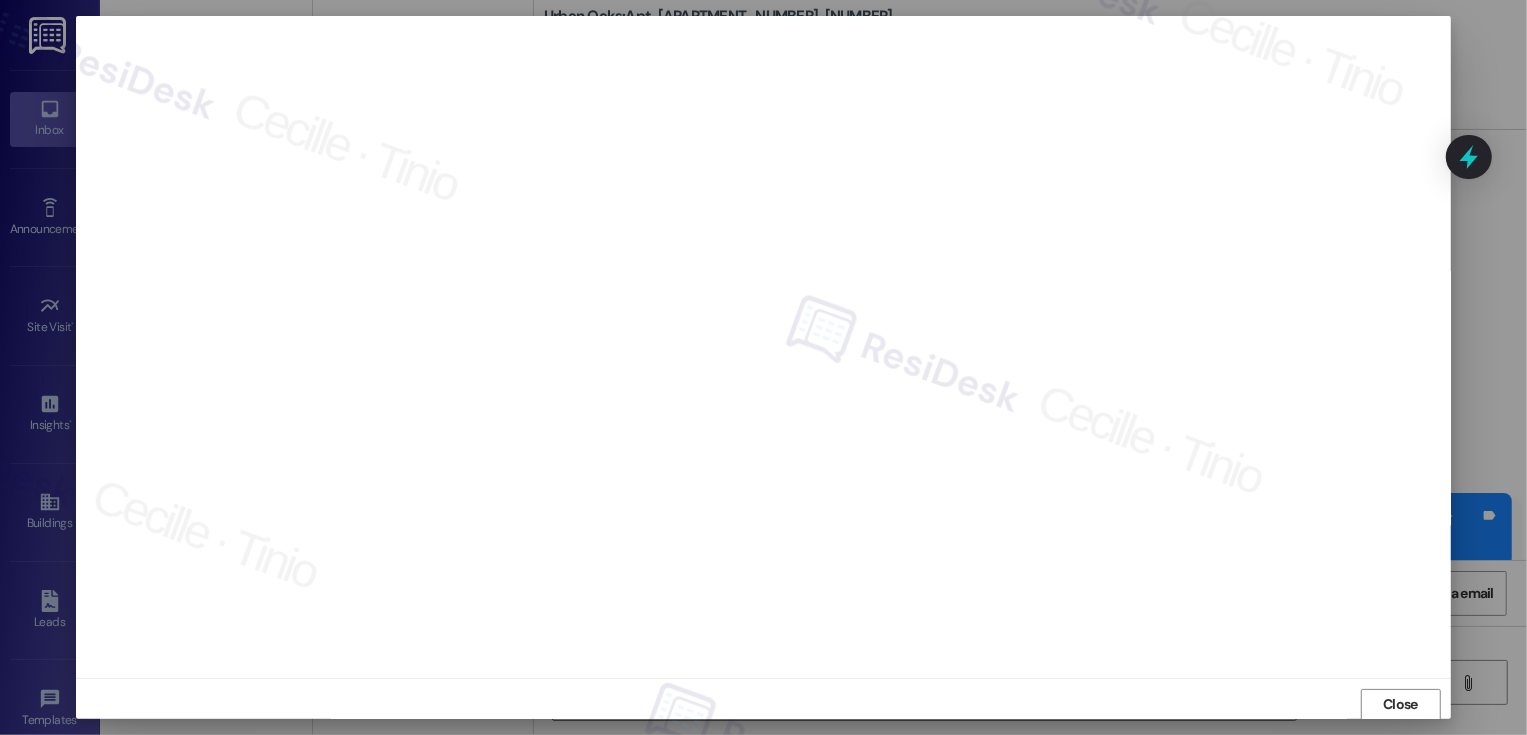 scroll, scrollTop: 1, scrollLeft: 0, axis: vertical 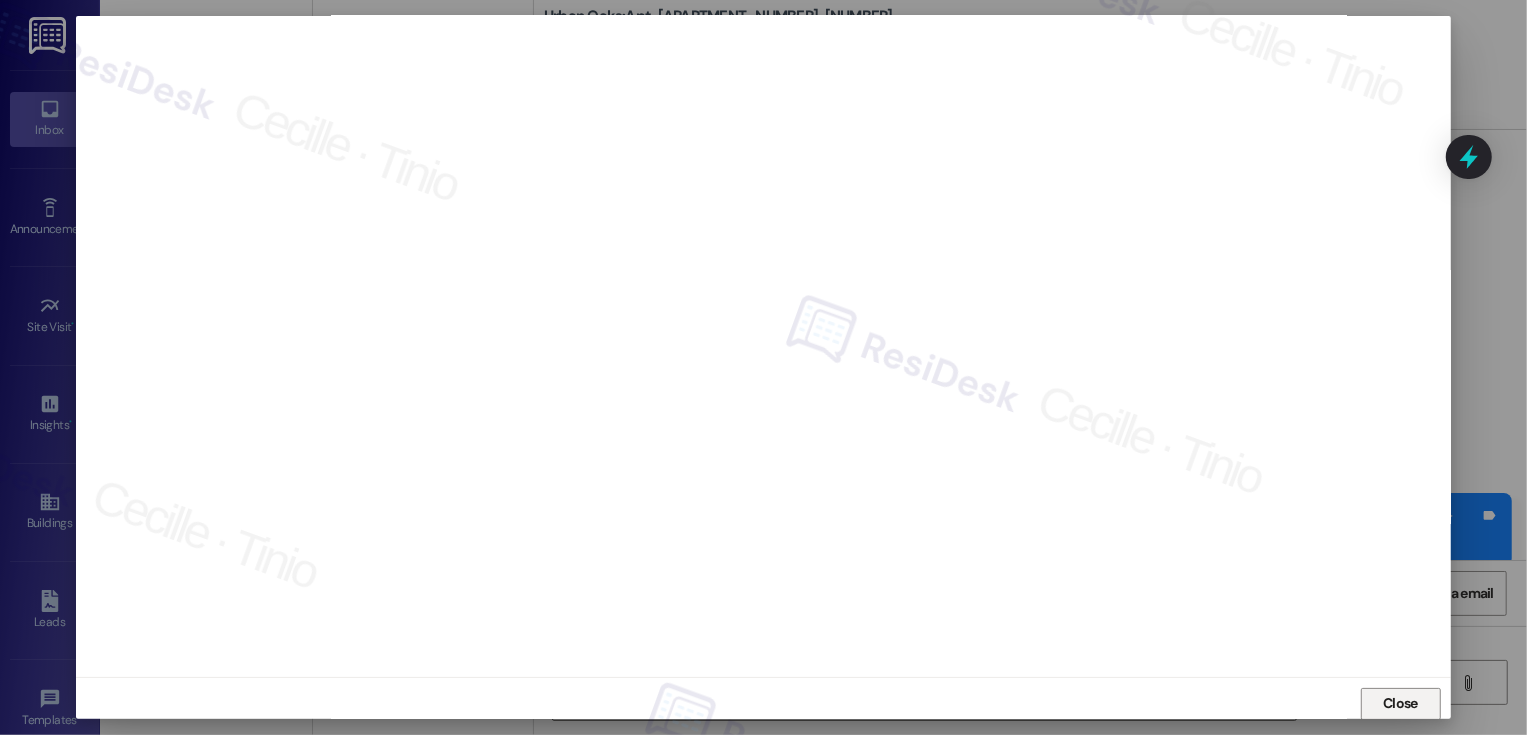 click on "Close" at bounding box center (1401, 704) 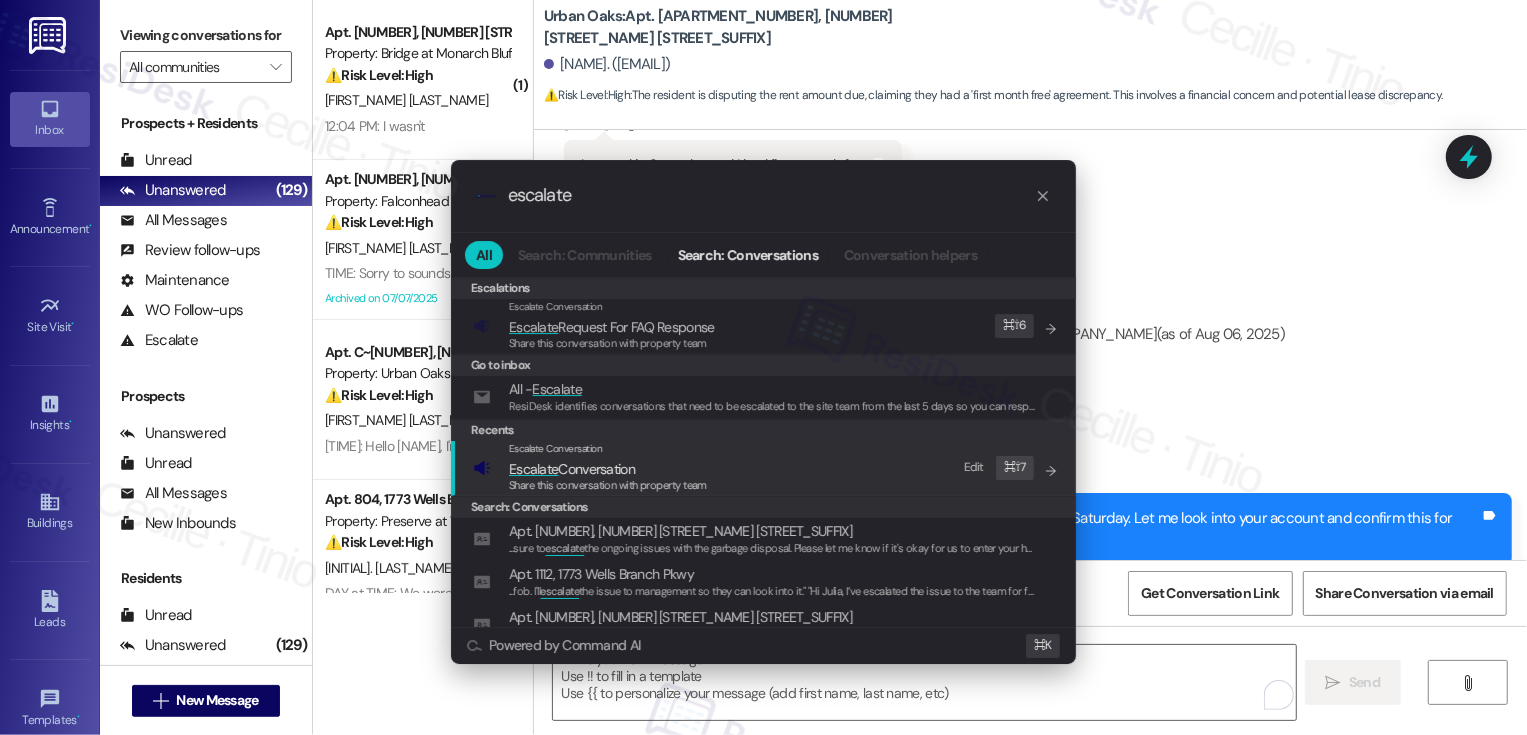 type on "escalate" 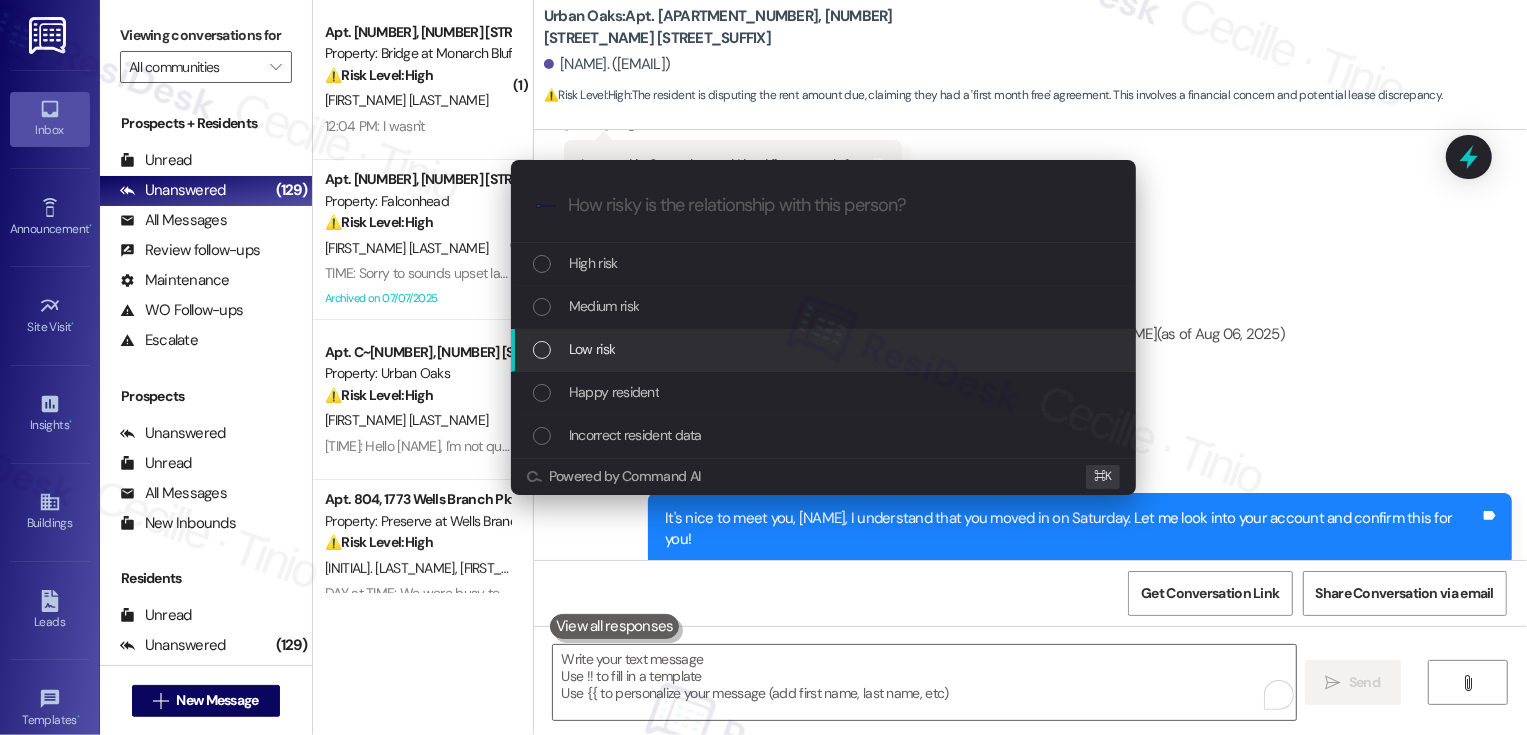 click on "Low risk" at bounding box center (592, 349) 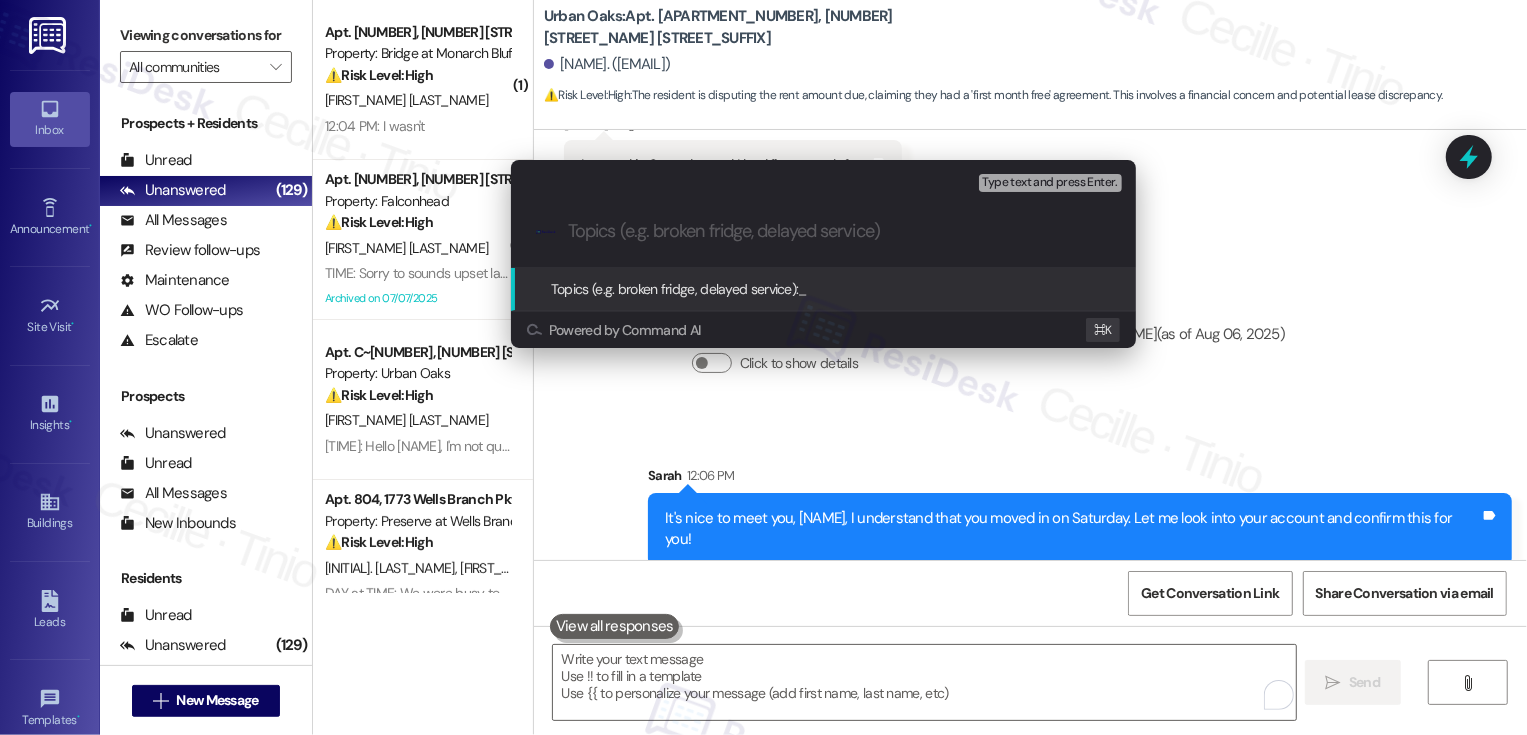 paste on "Please confirm free month rate" 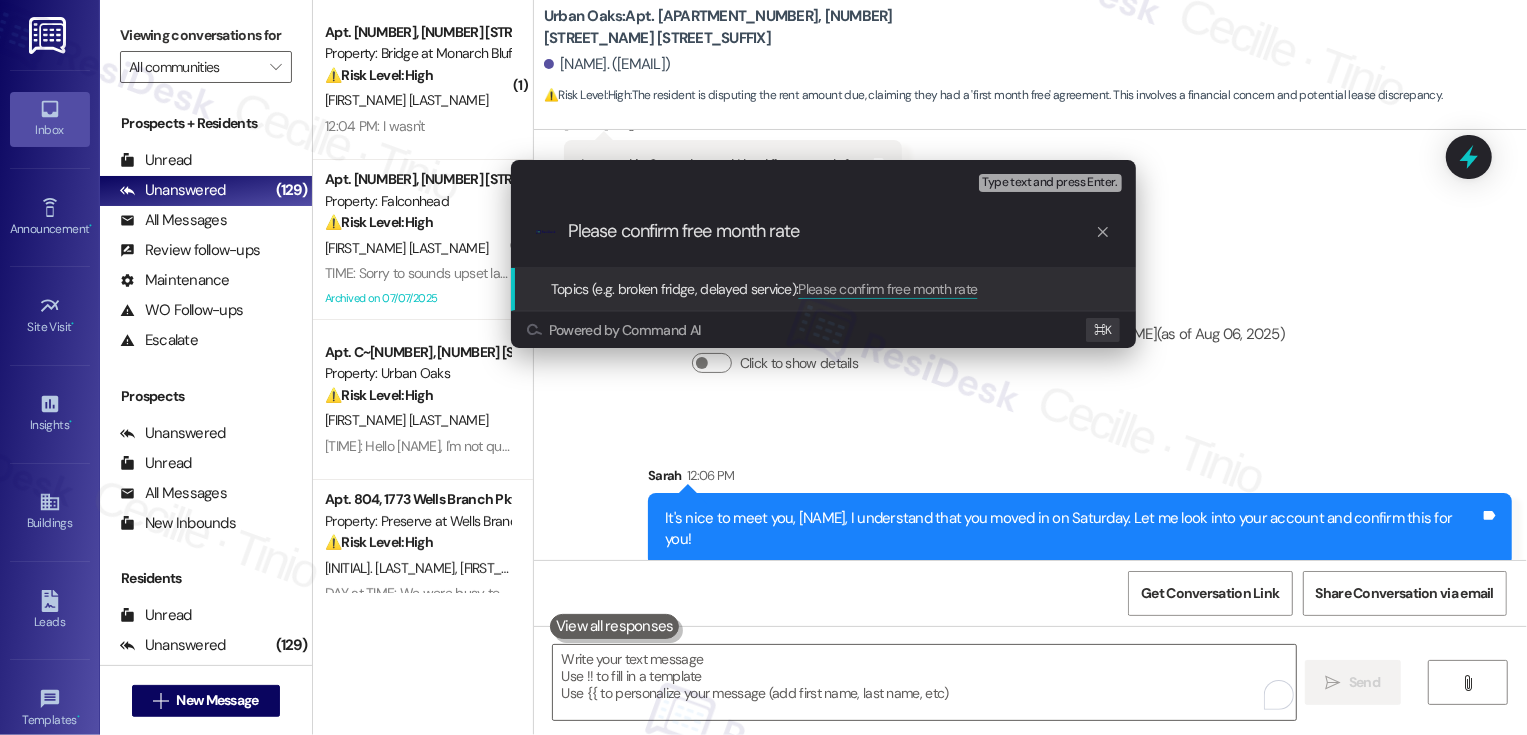 type 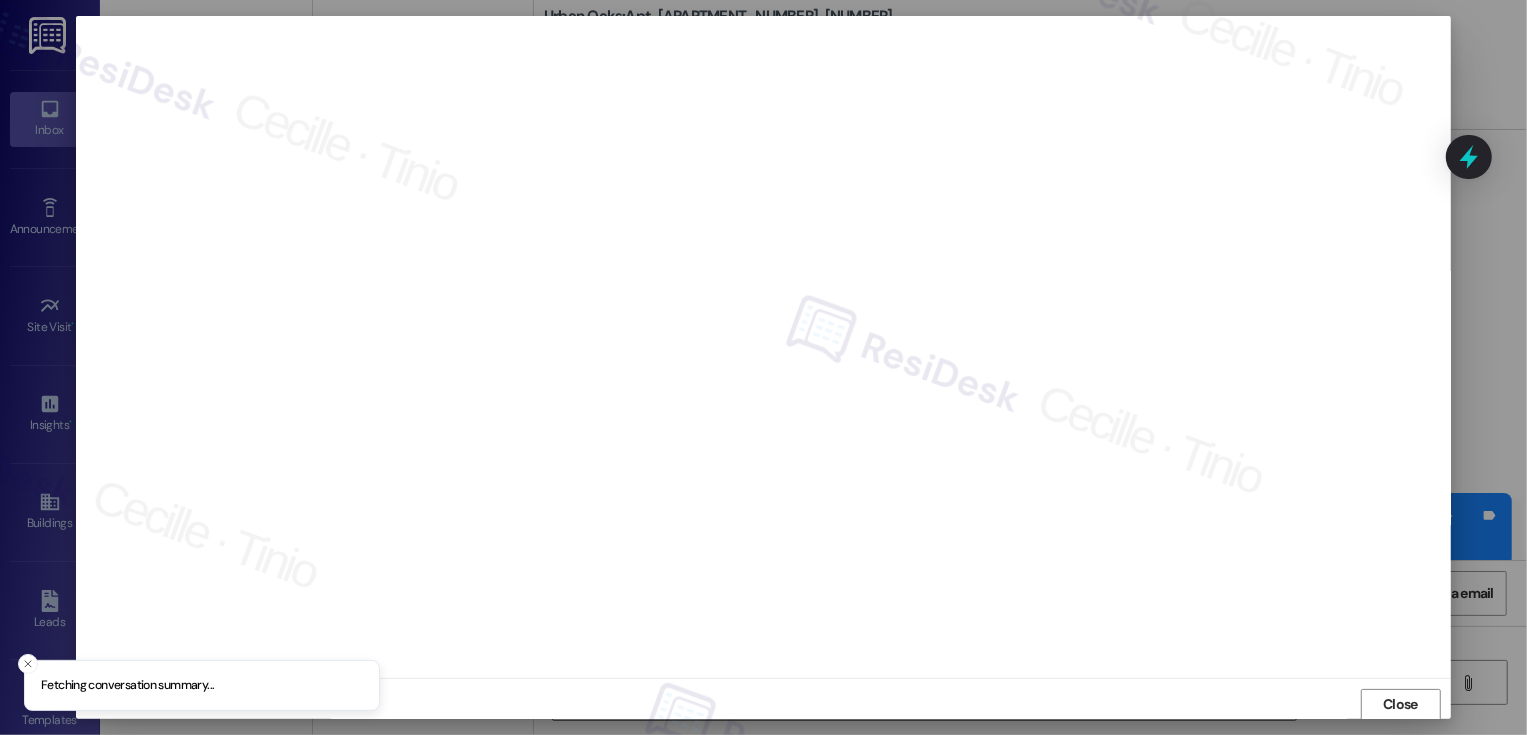 scroll, scrollTop: 1, scrollLeft: 0, axis: vertical 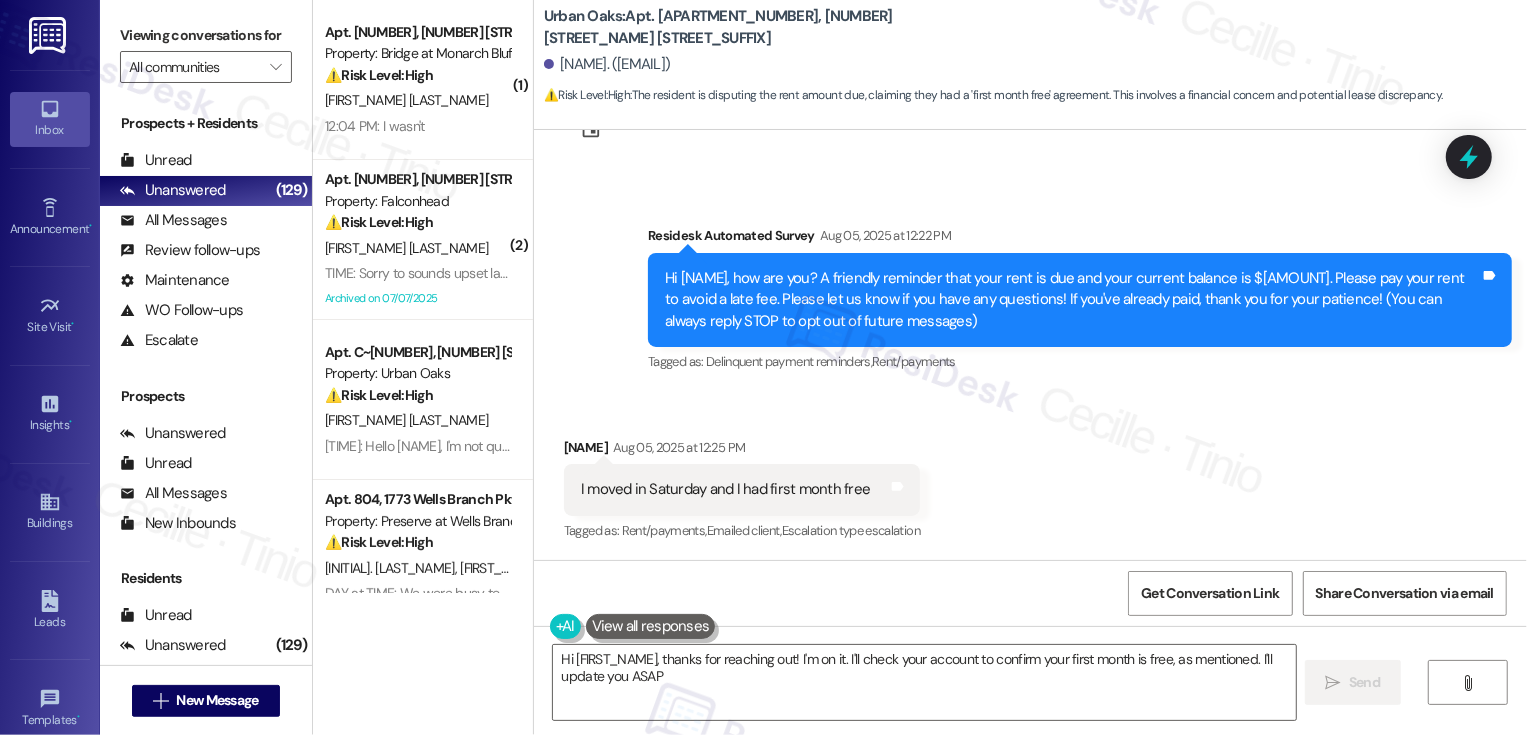 type on "Hi {{first_name}}, thanks for reaching out! I'm on it. I'll check your account to confirm your first month is free, as mentioned. I'll update you ASAP!" 